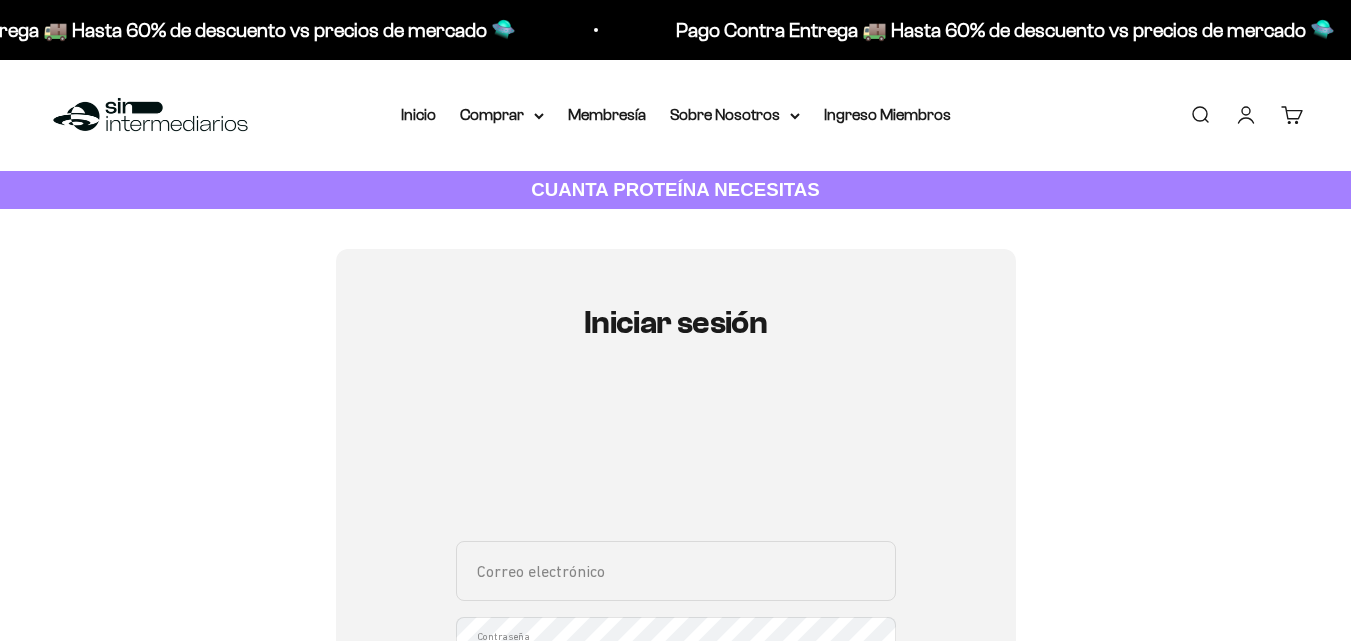 scroll, scrollTop: 0, scrollLeft: 0, axis: both 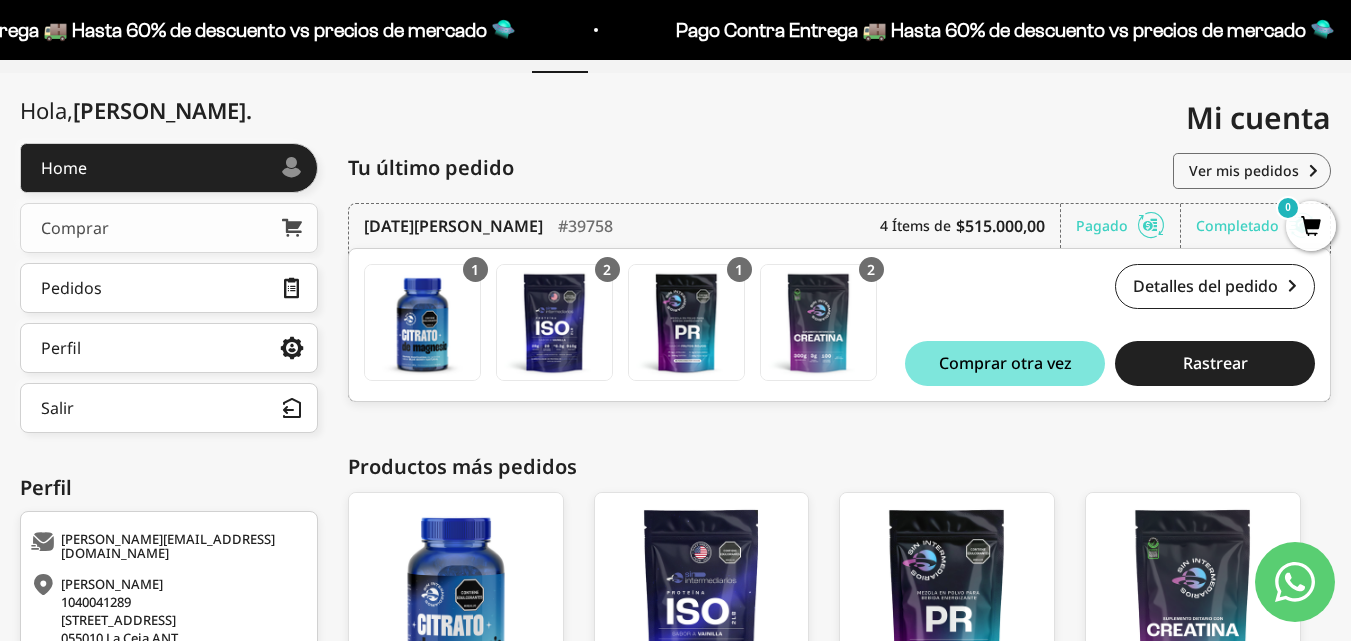 click on "Comprar" at bounding box center [169, 228] 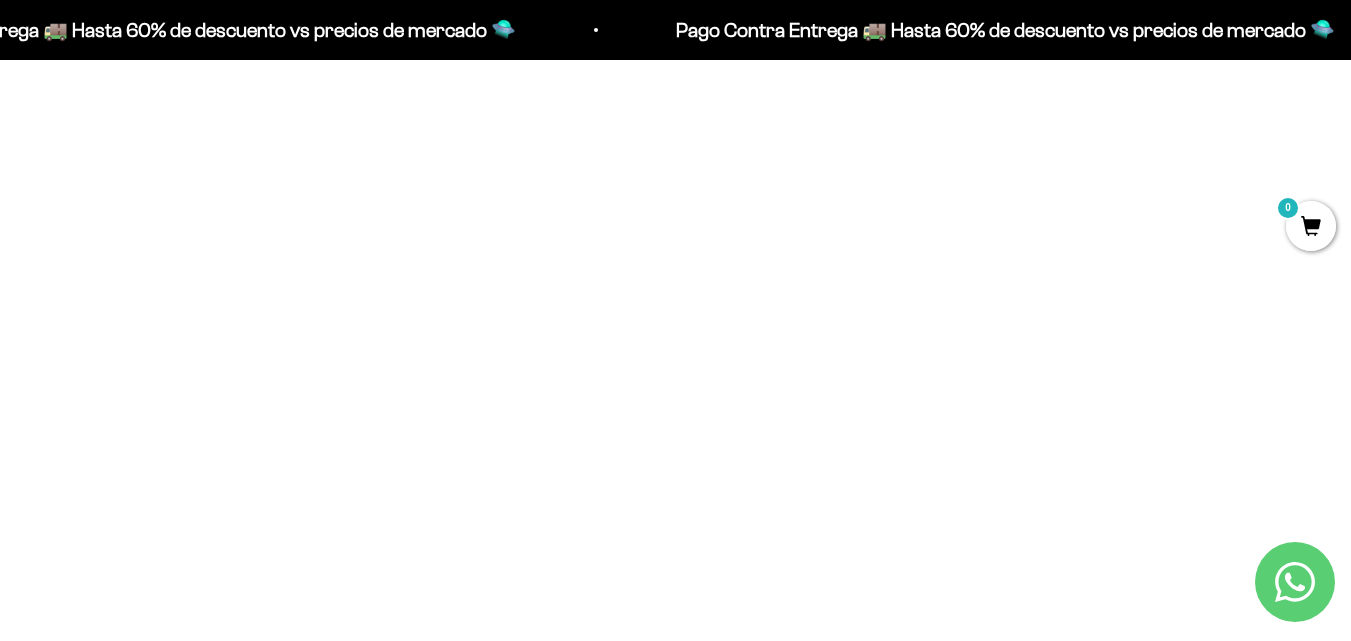scroll, scrollTop: 695, scrollLeft: 0, axis: vertical 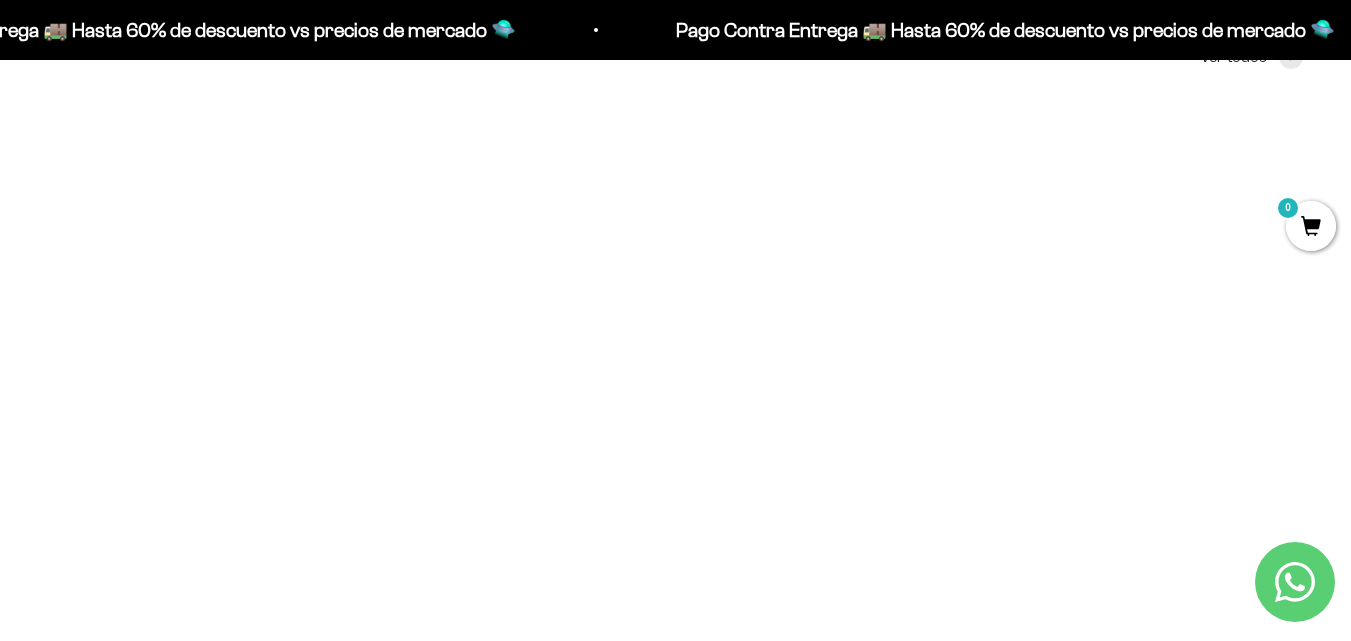 click at bounding box center (427, 497) 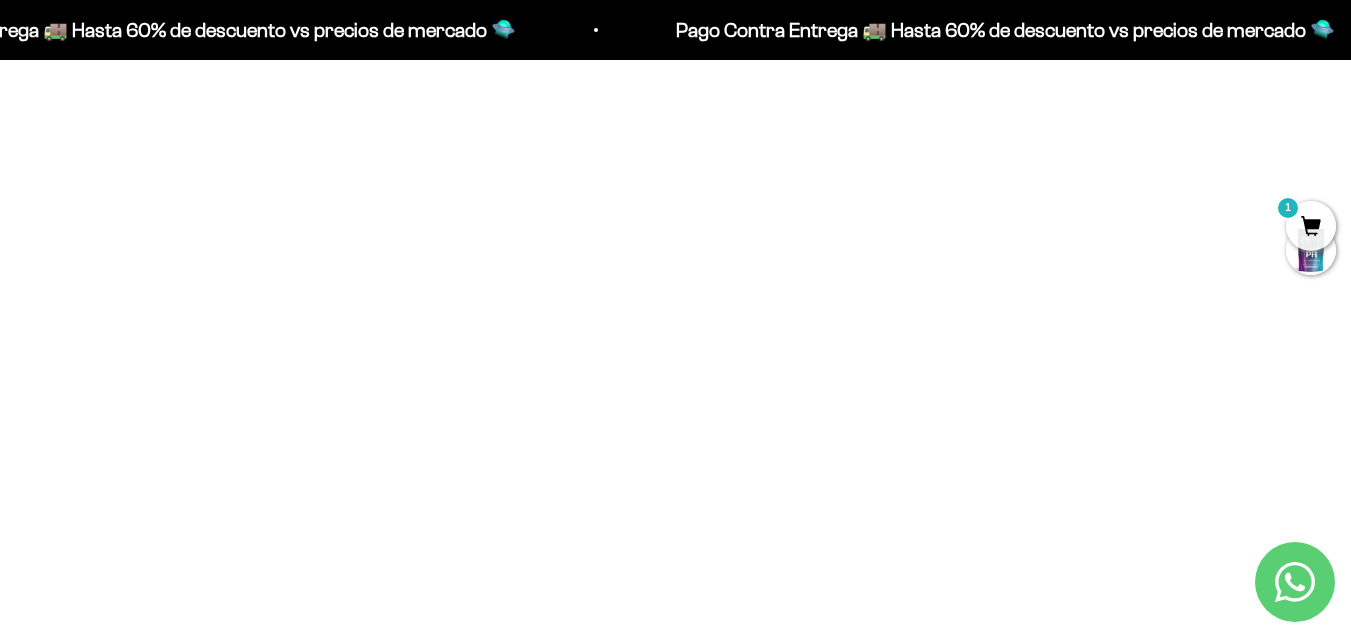 scroll, scrollTop: 1295, scrollLeft: 0, axis: vertical 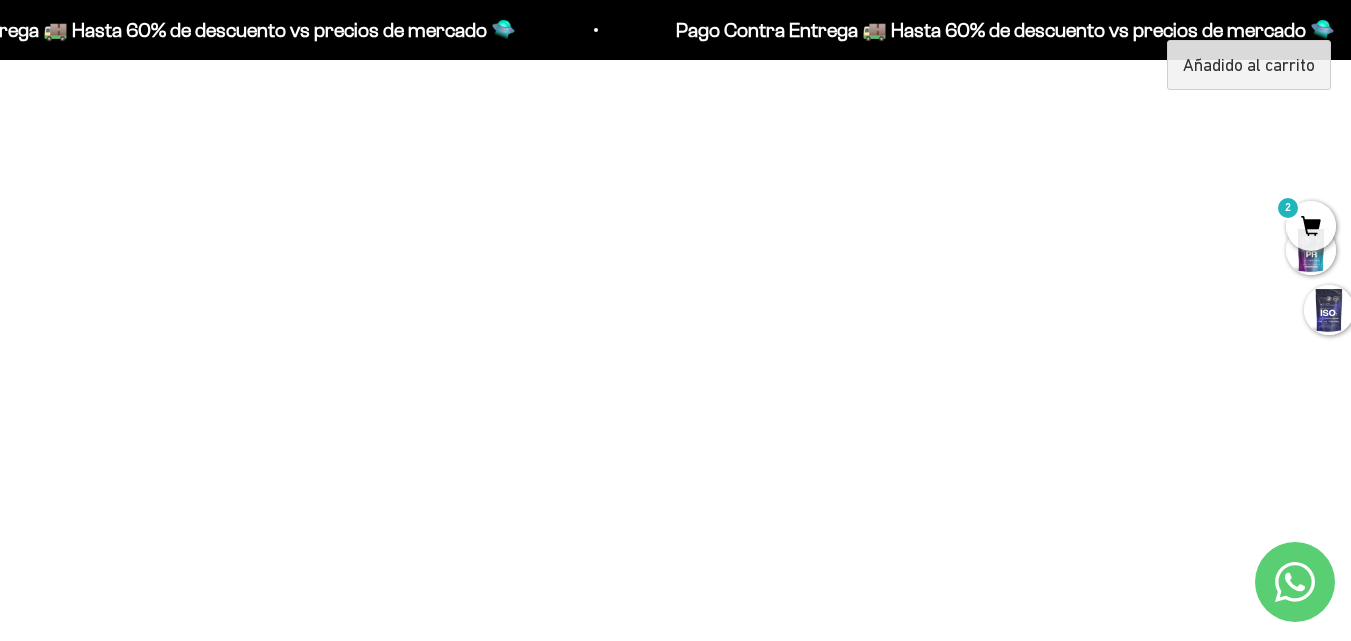 click at bounding box center (429, 472) 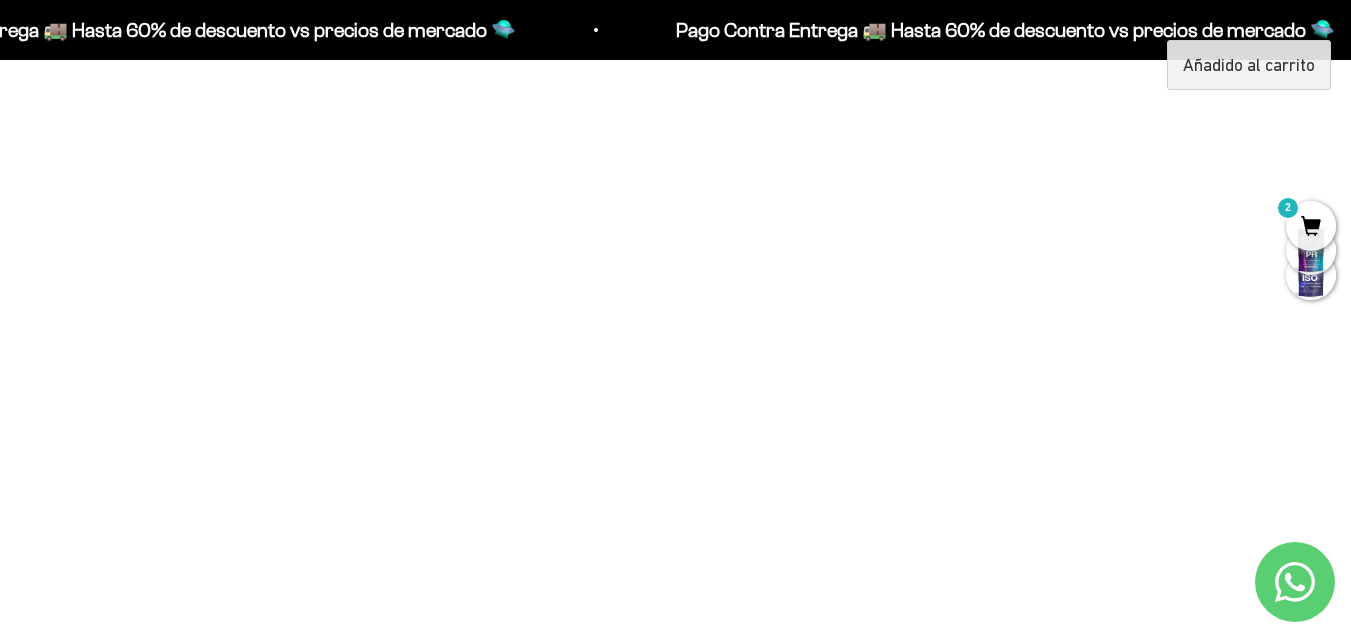click on "Cookies & Cream / 1 libra (460g)" at bounding box center (250, 372) 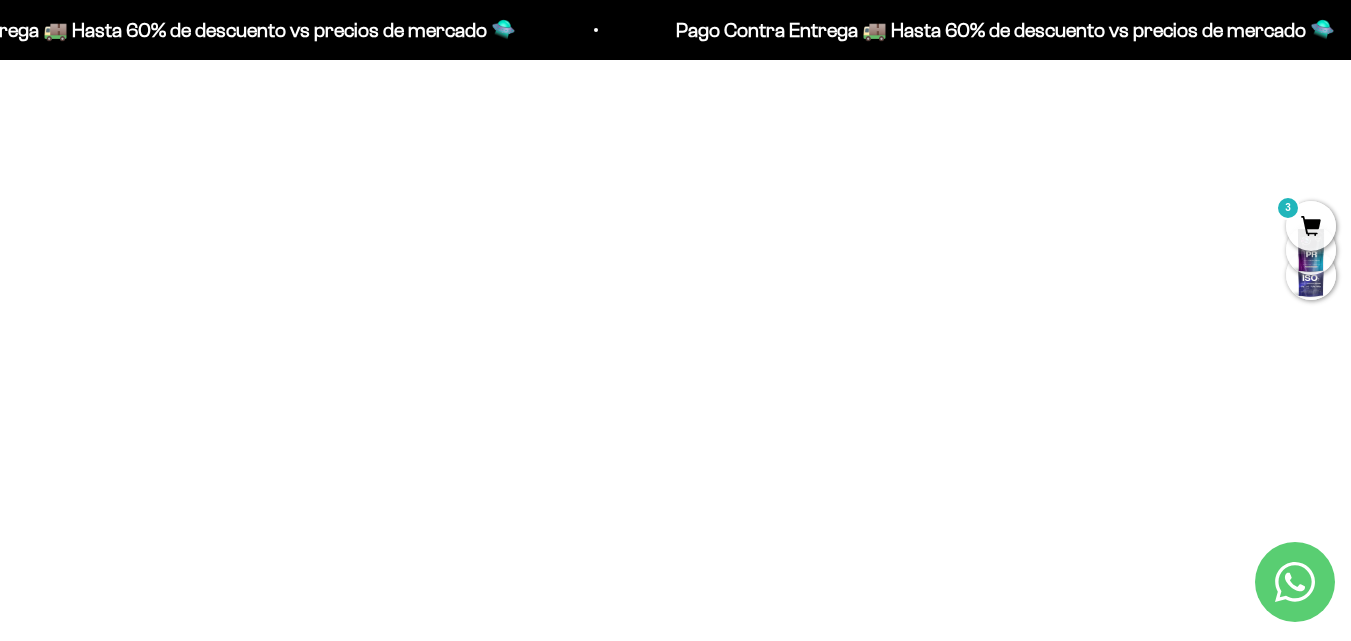 scroll, scrollTop: 2595, scrollLeft: 0, axis: vertical 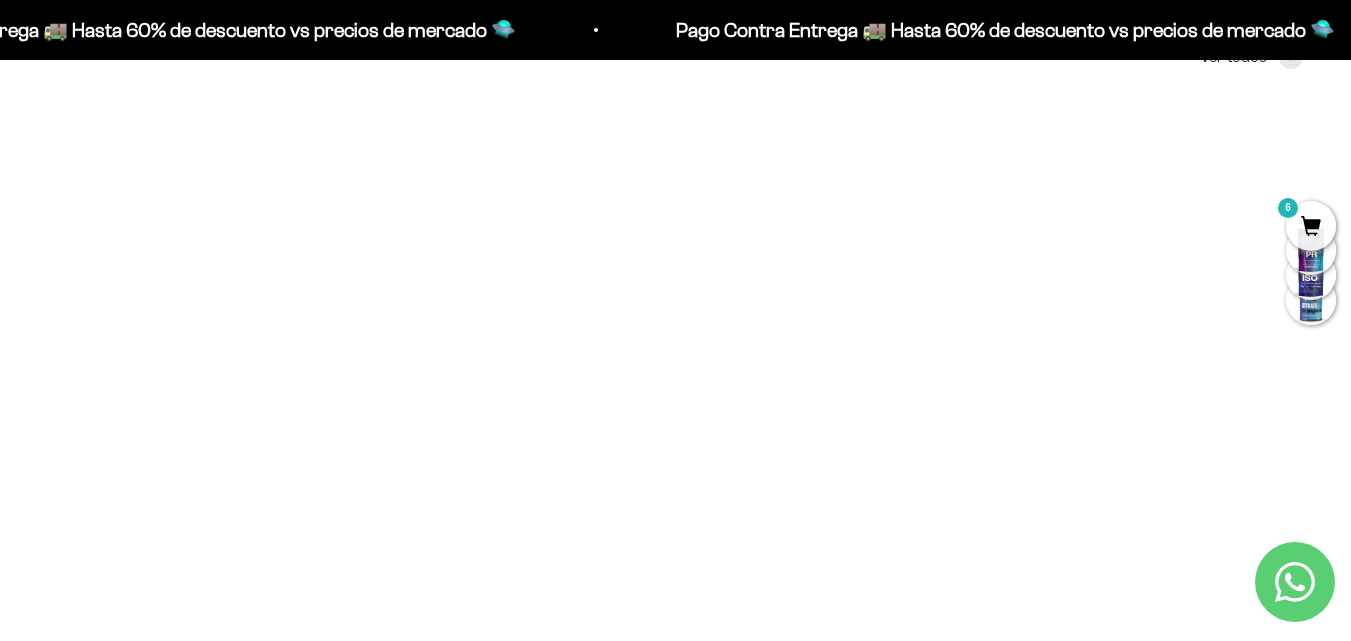 click on "2" at bounding box center (830, 498) 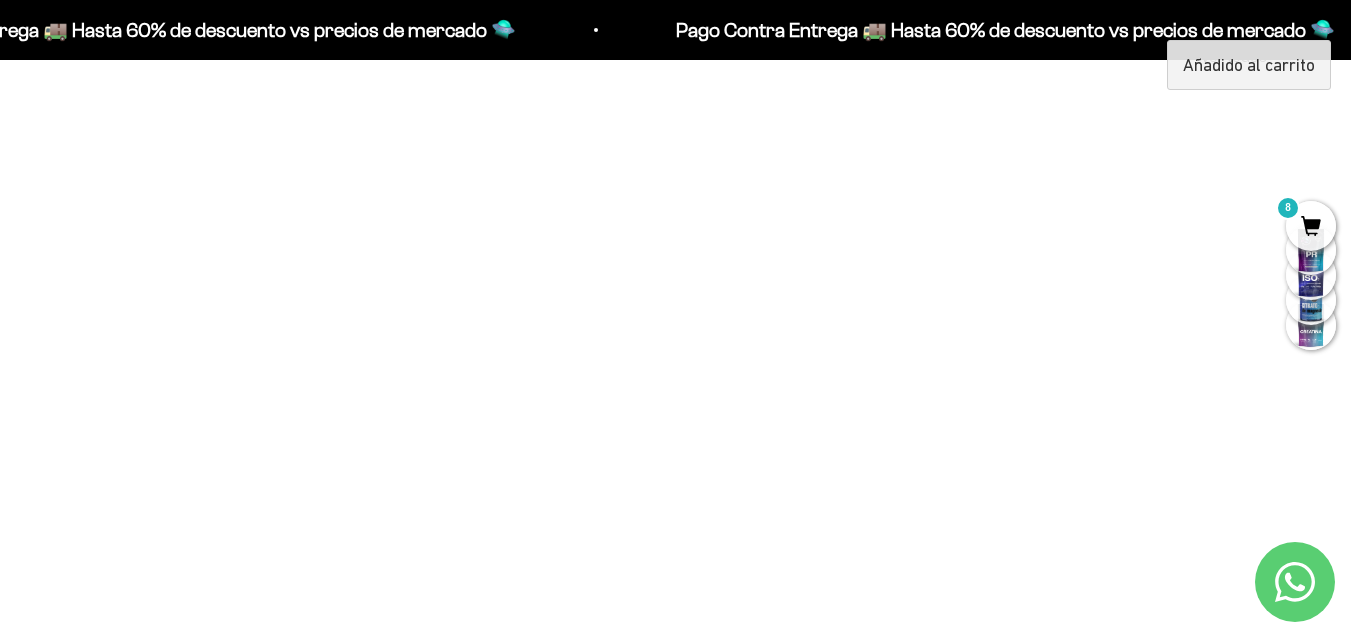 type on "1" 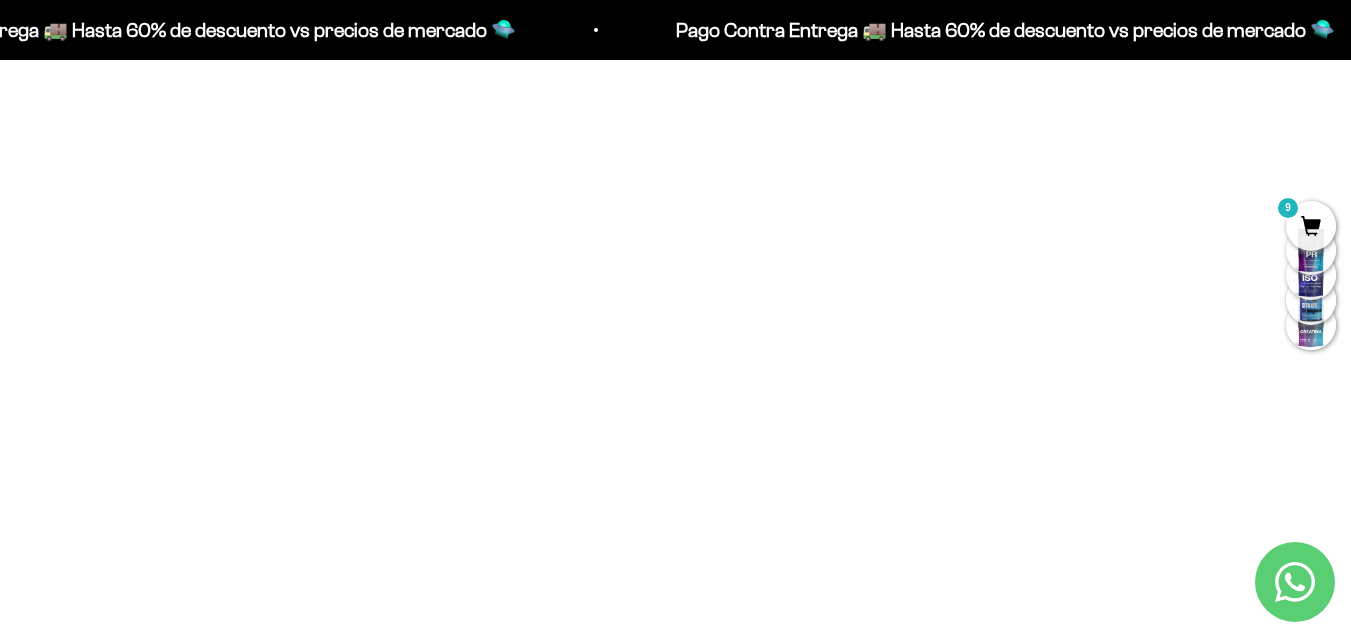 scroll, scrollTop: 1295, scrollLeft: 0, axis: vertical 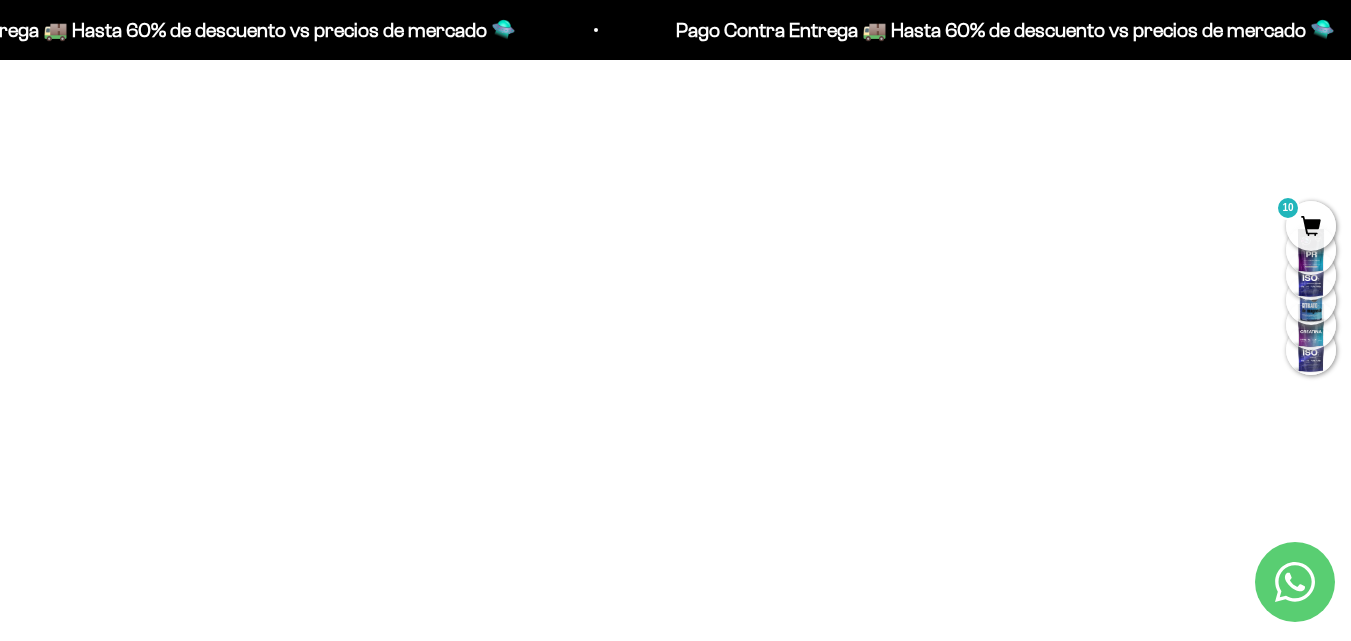 click at bounding box center [427, 472] 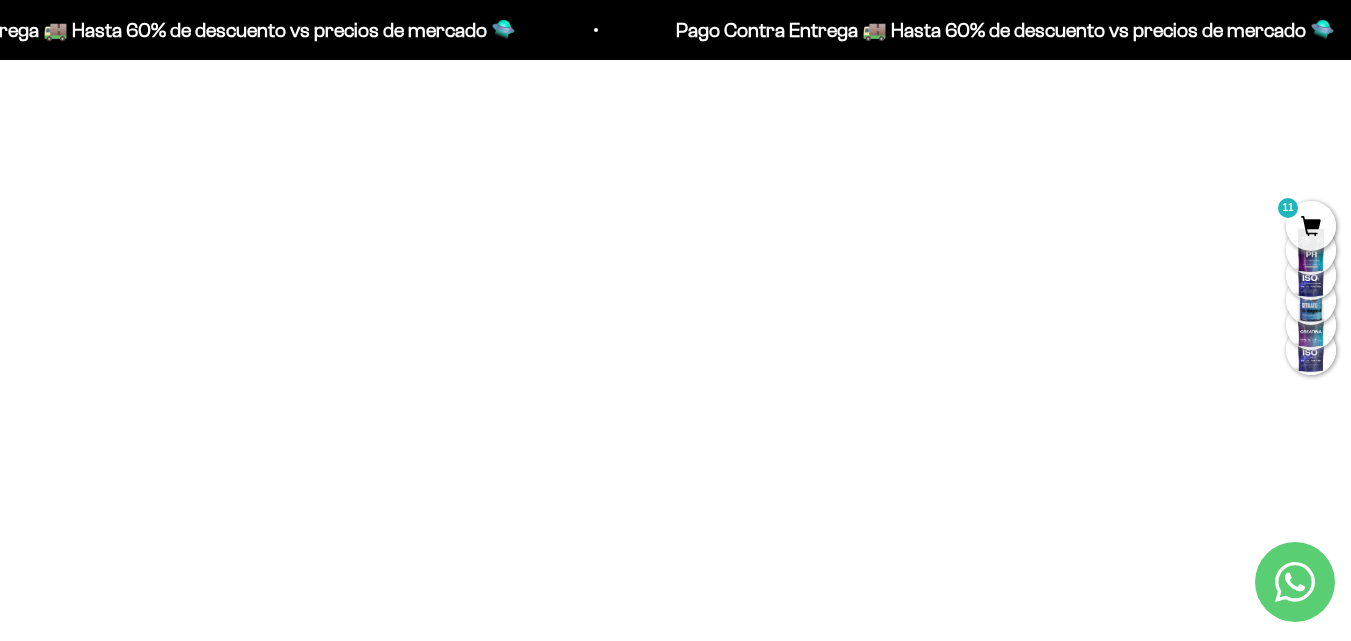 click on "11" at bounding box center (1311, 226) 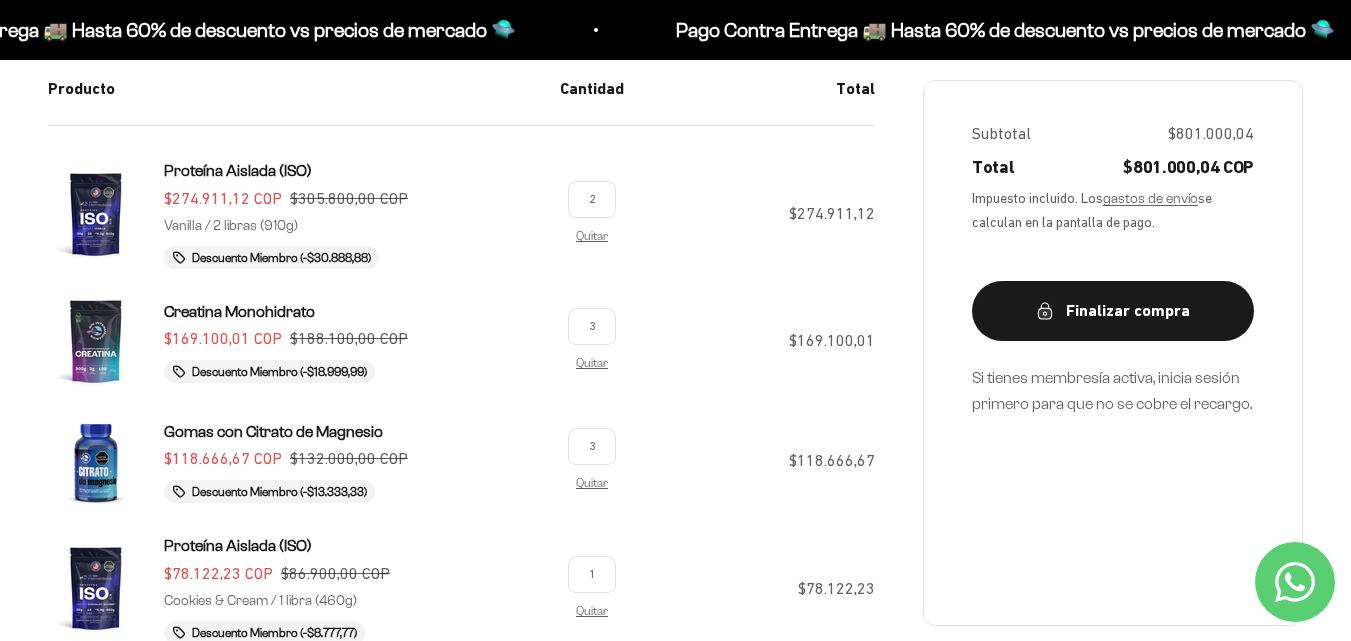 scroll, scrollTop: 500, scrollLeft: 0, axis: vertical 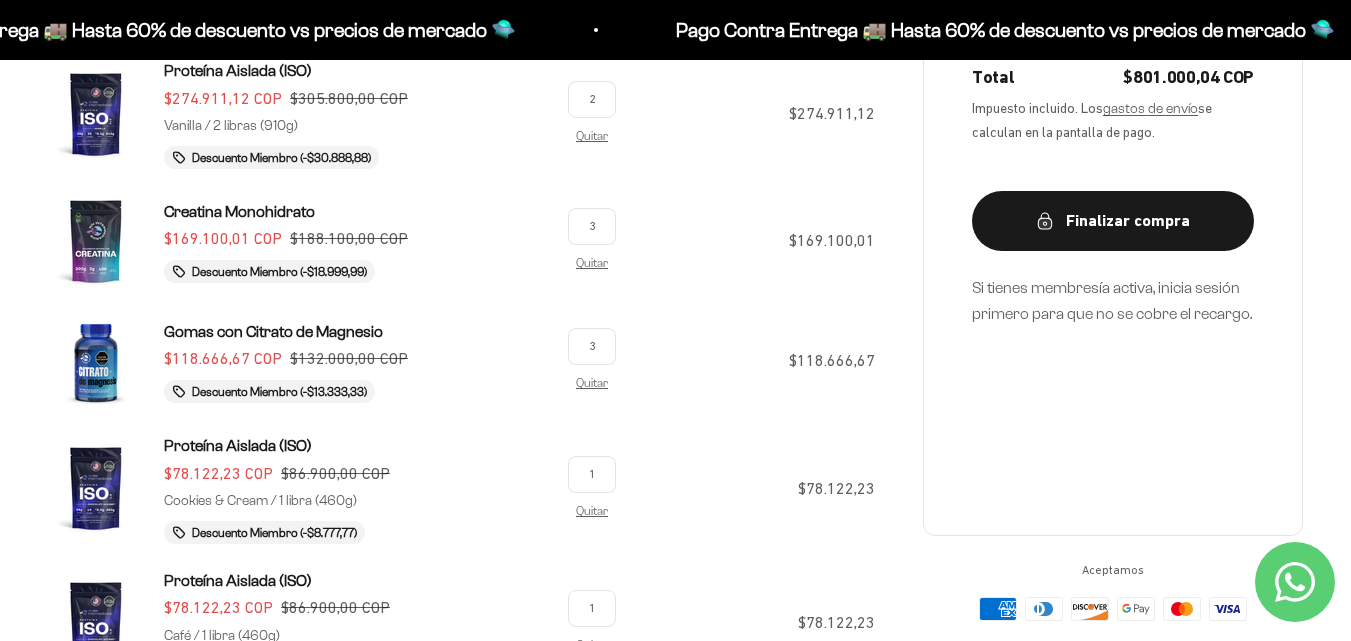 click on "3" at bounding box center [592, 346] 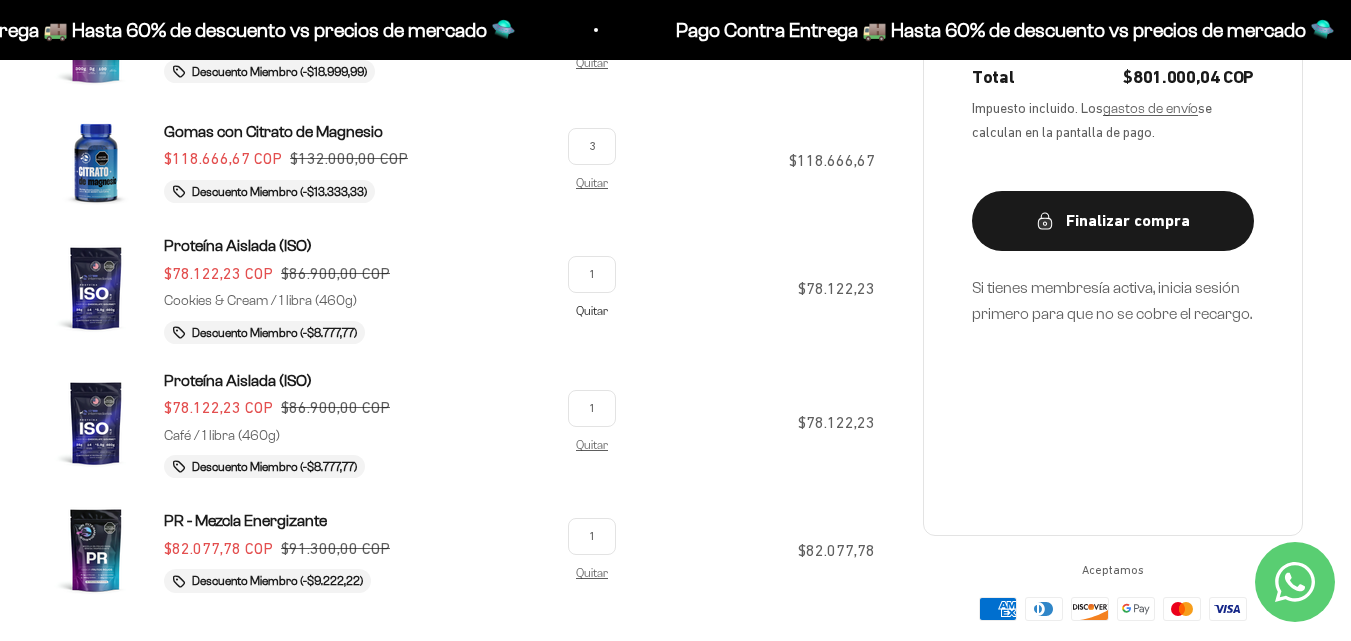 click on "Quitar" at bounding box center [592, 310] 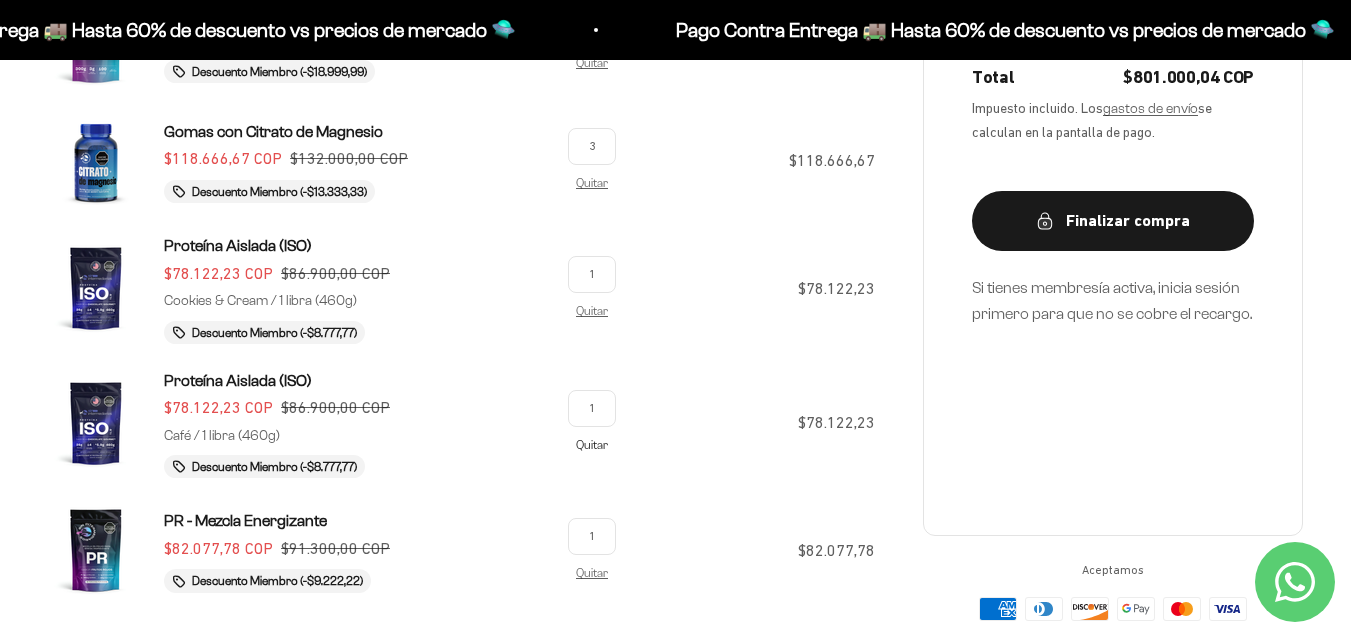 click on "Quitar" at bounding box center [592, 444] 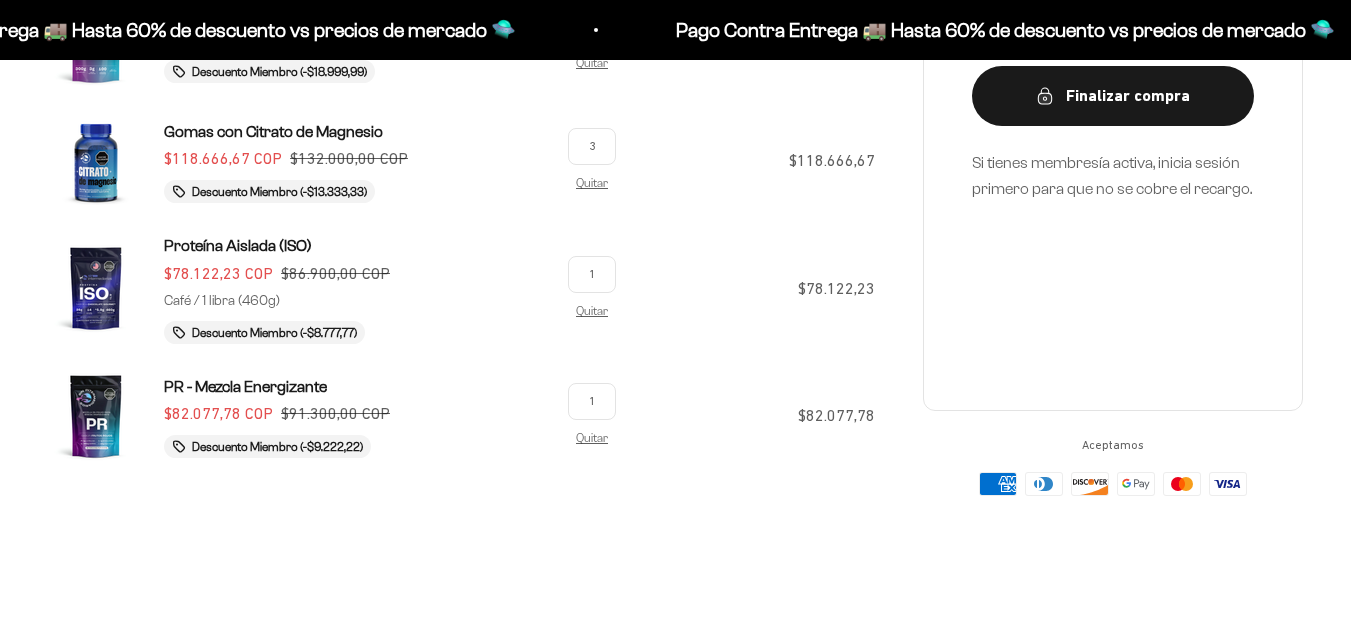 scroll, scrollTop: 700, scrollLeft: 0, axis: vertical 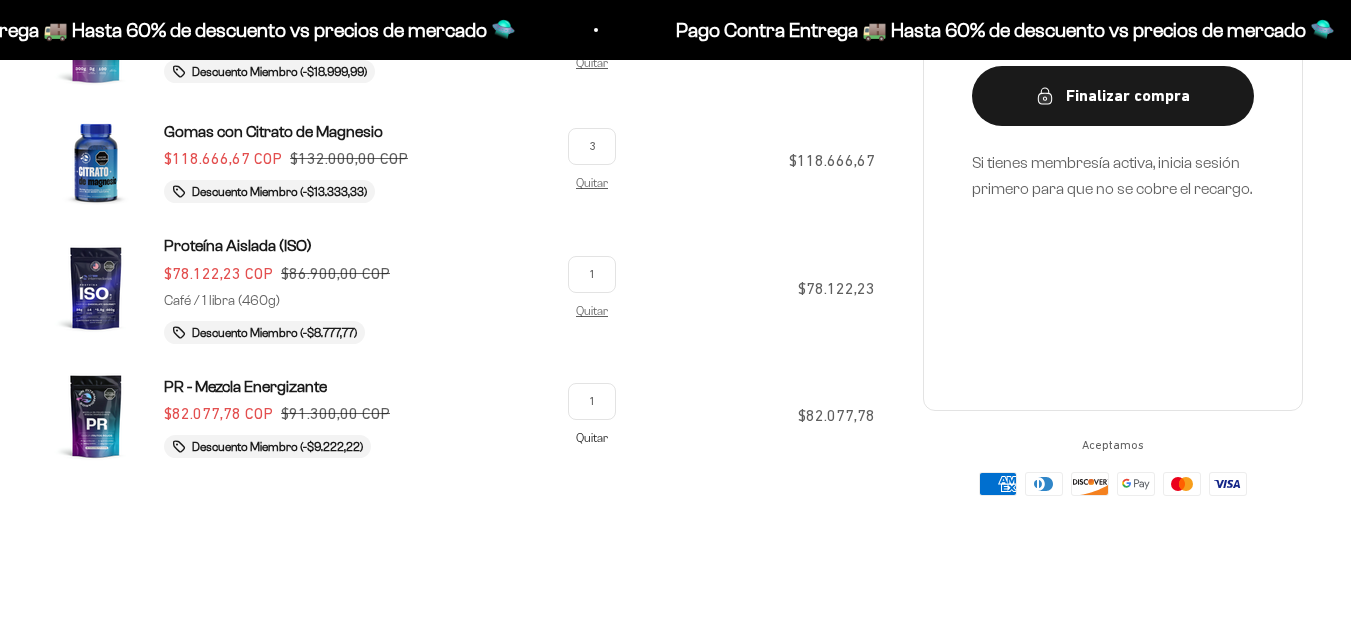 click on "Quitar" at bounding box center (592, 437) 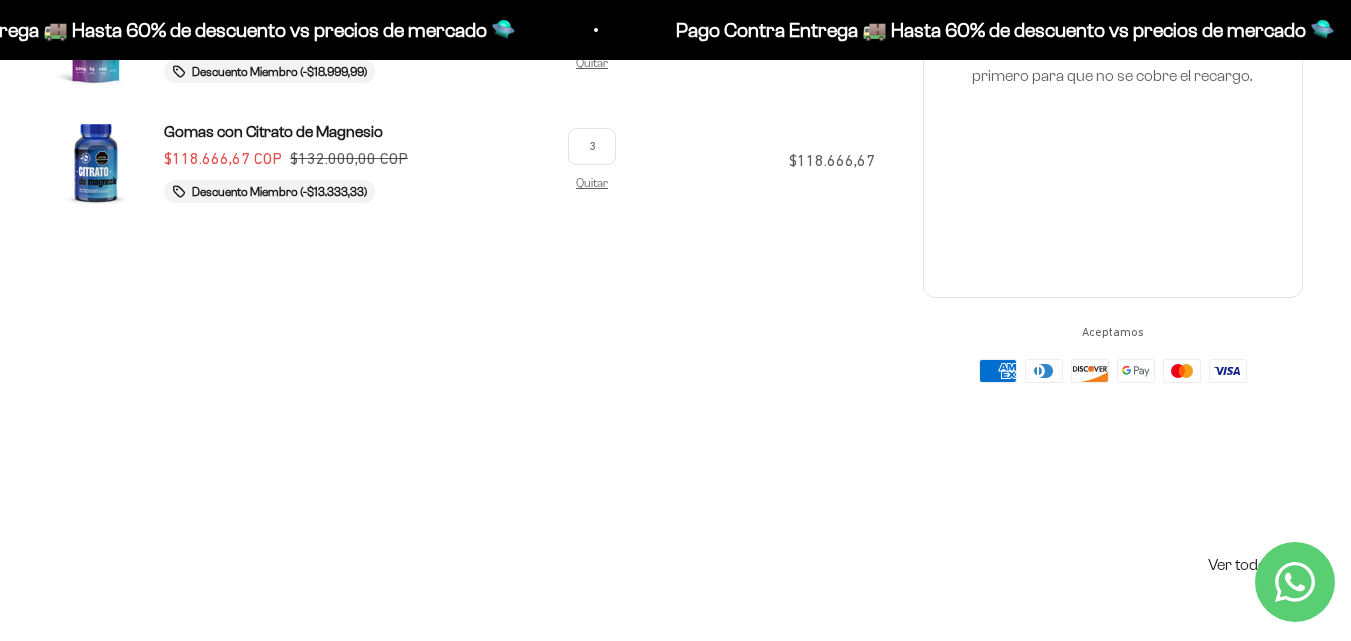 scroll, scrollTop: 1000, scrollLeft: 0, axis: vertical 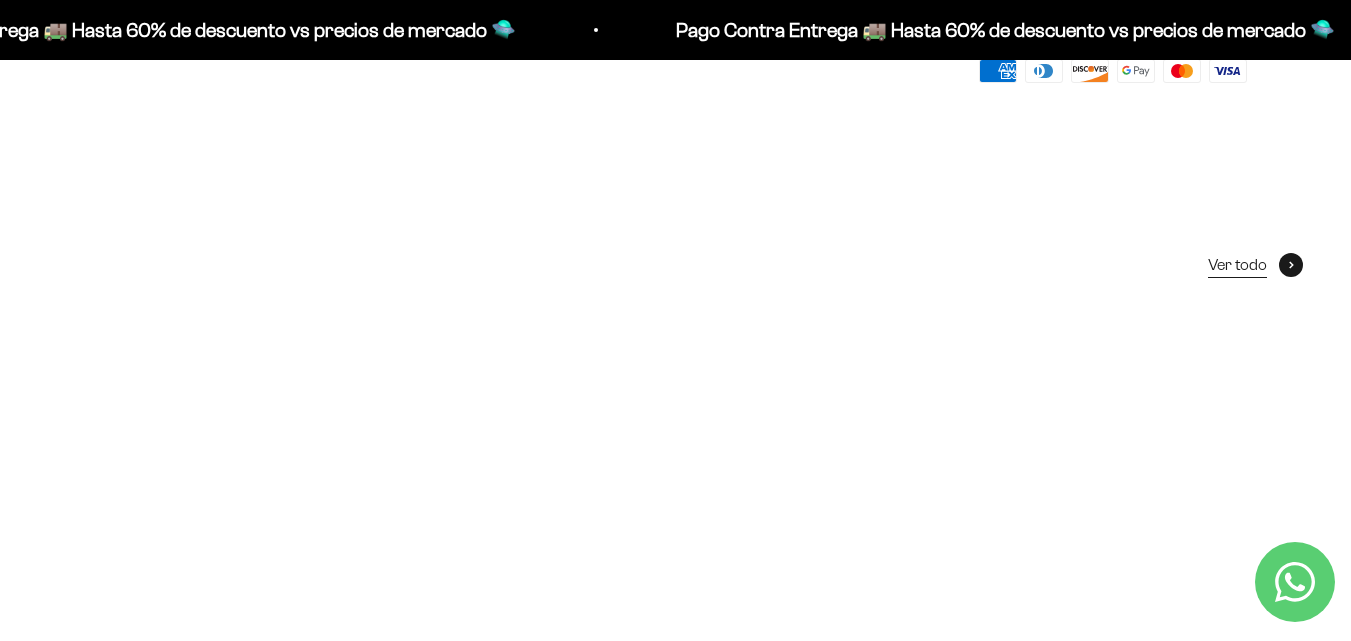 click on "Ver todo" at bounding box center (1255, 265) 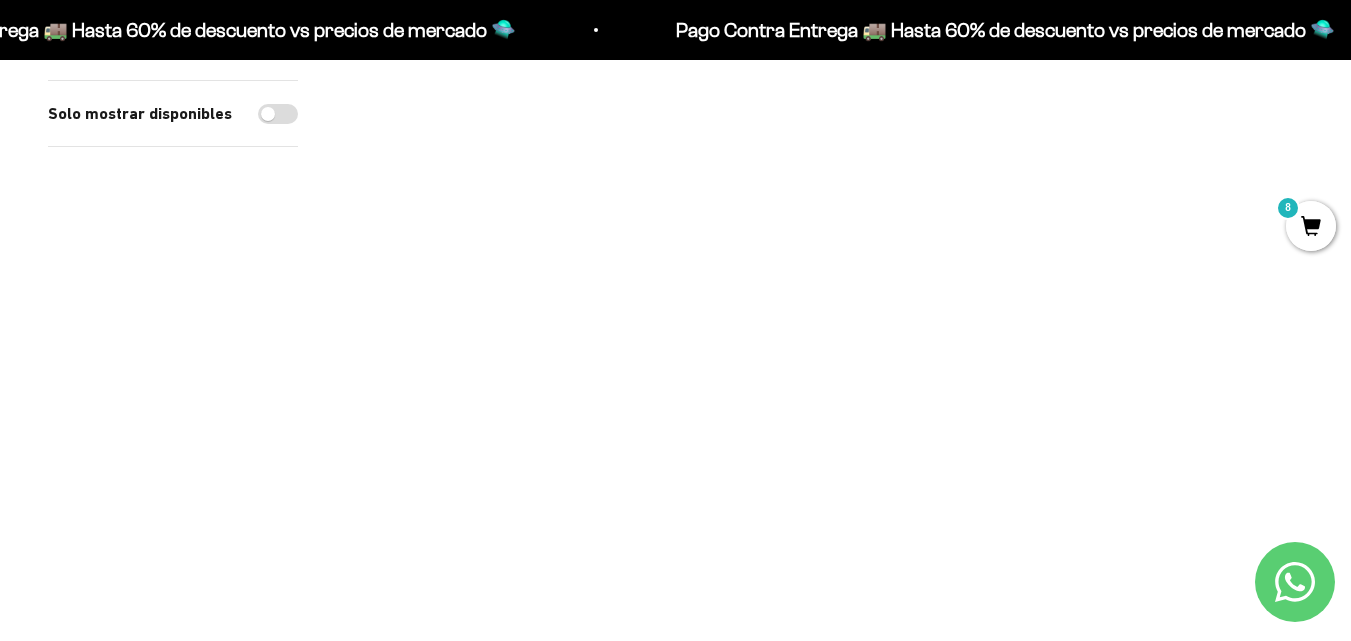 scroll, scrollTop: 0, scrollLeft: 0, axis: both 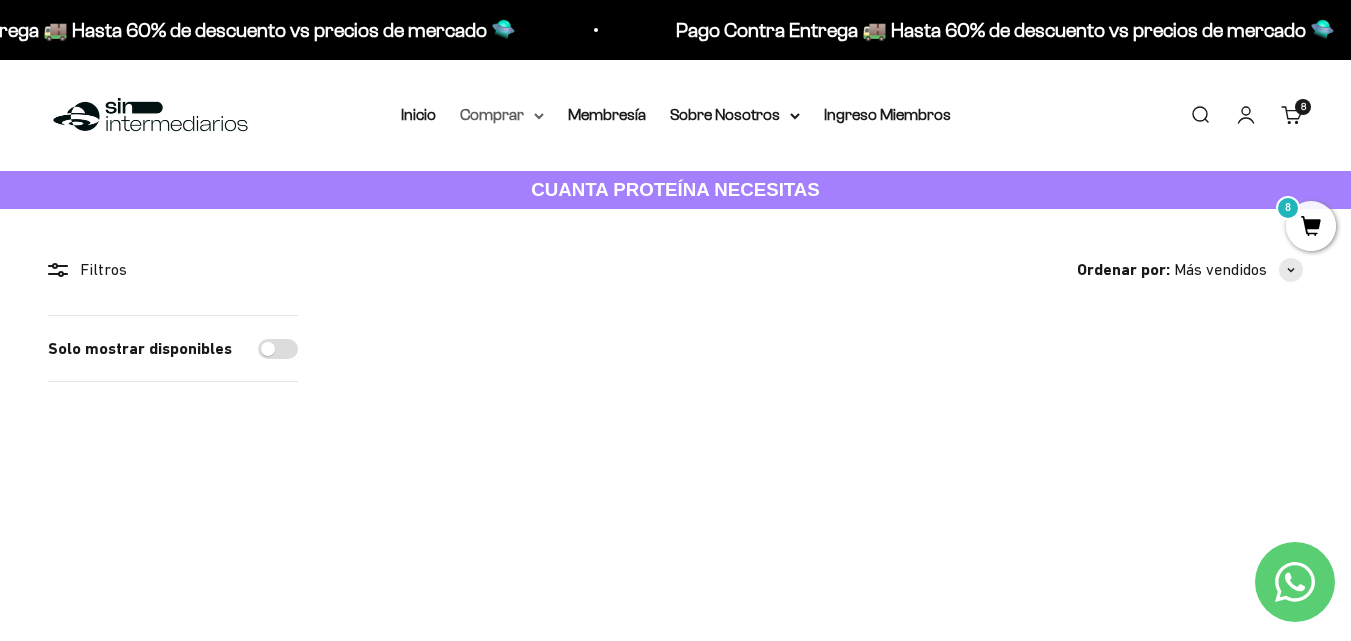 click 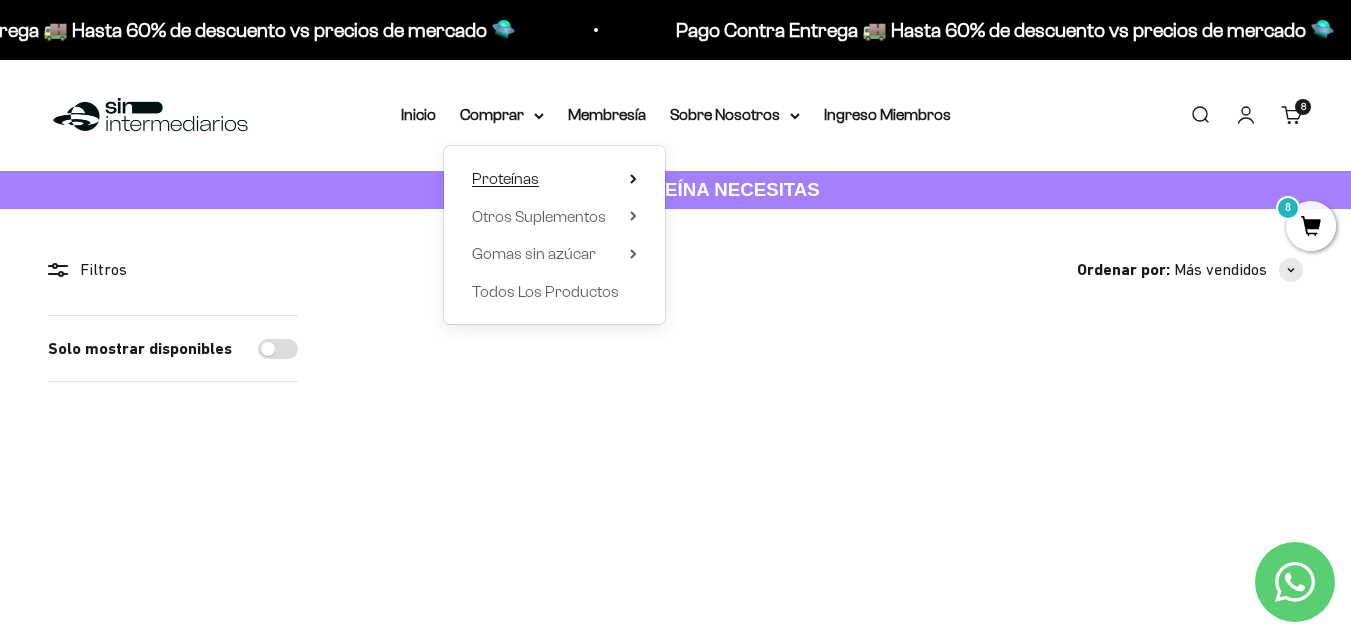 click 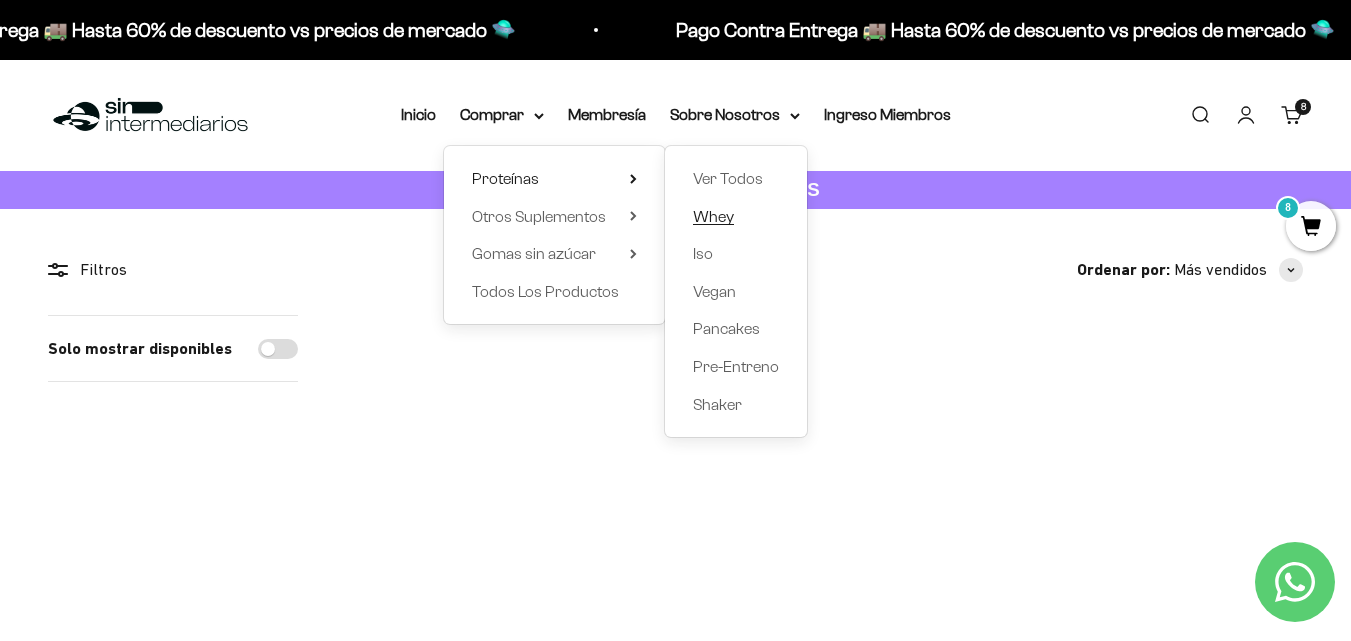 click on "Whey" at bounding box center [736, 217] 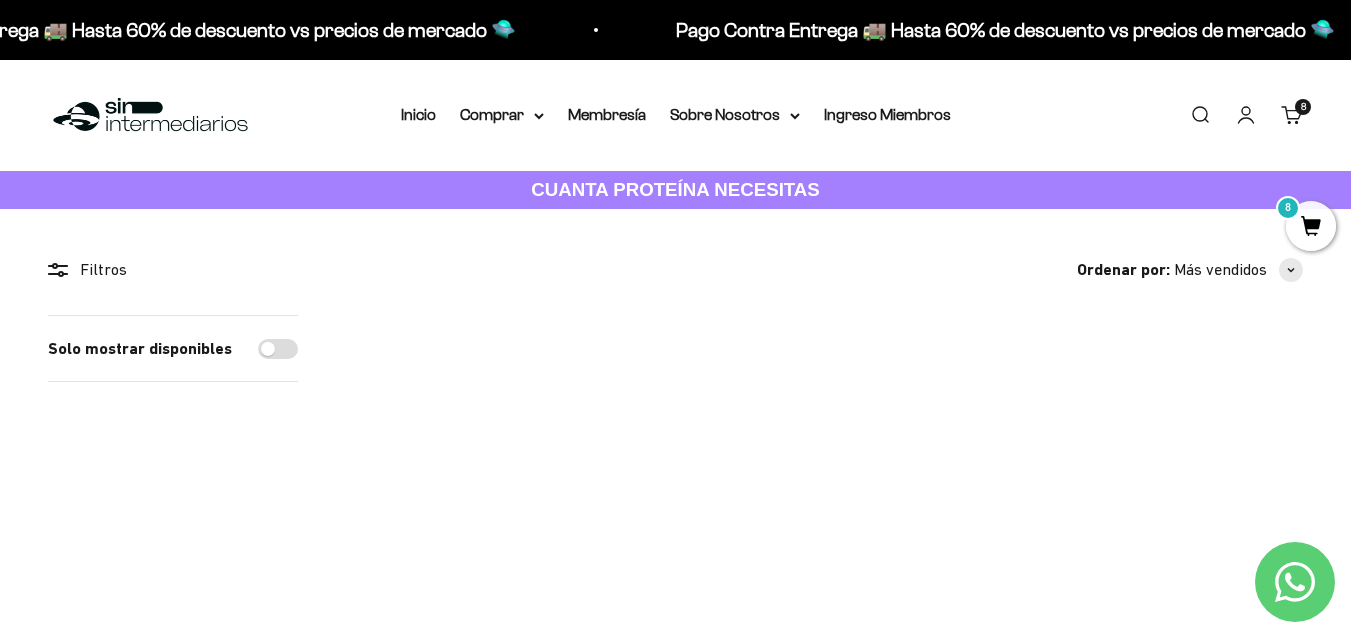scroll, scrollTop: 200, scrollLeft: 0, axis: vertical 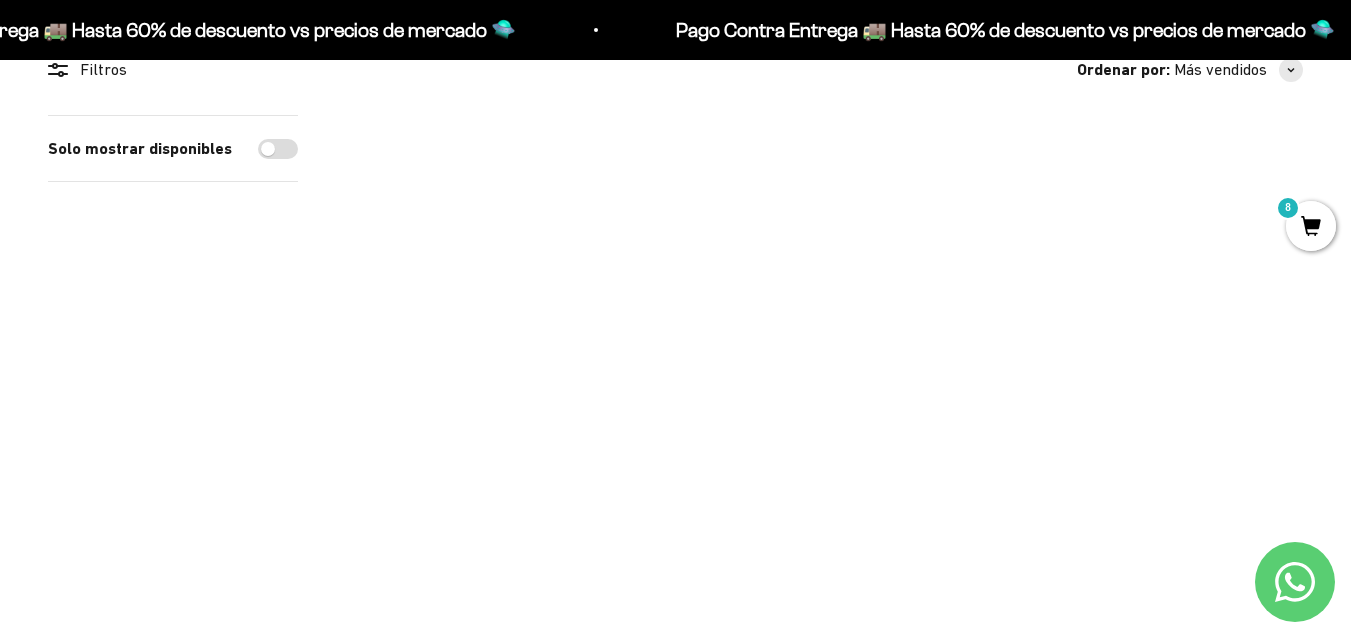 click at bounding box center (953, 395) 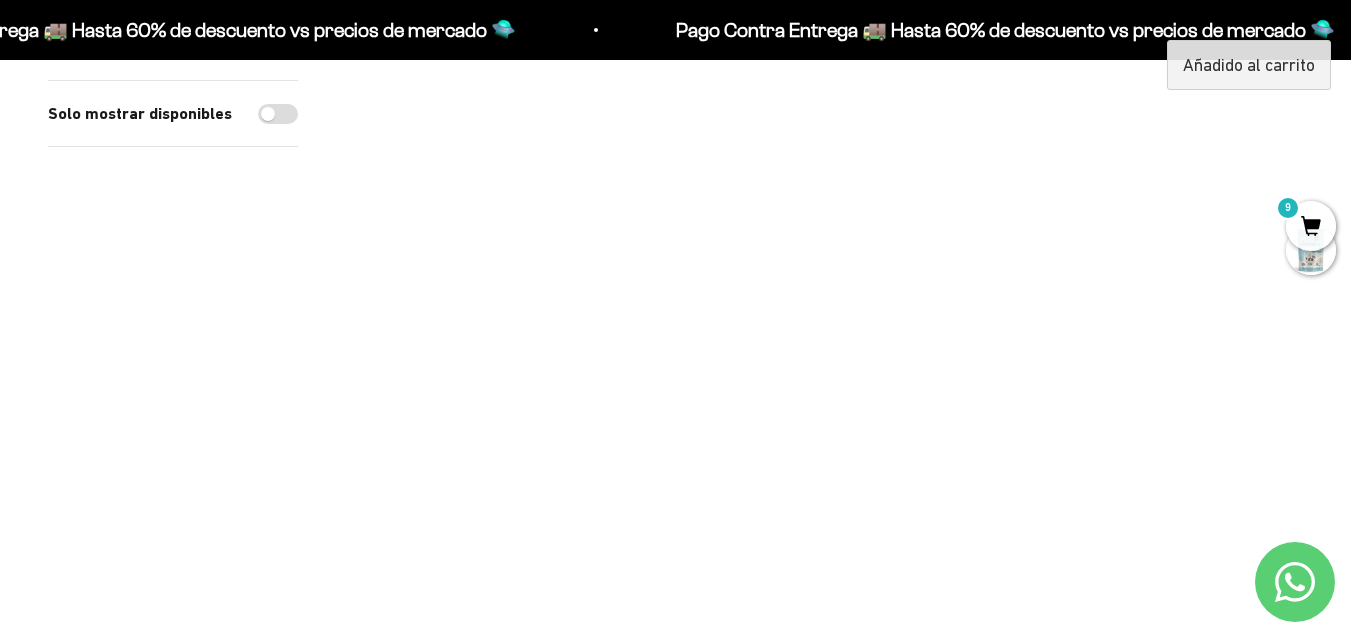 scroll, scrollTop: 600, scrollLeft: 0, axis: vertical 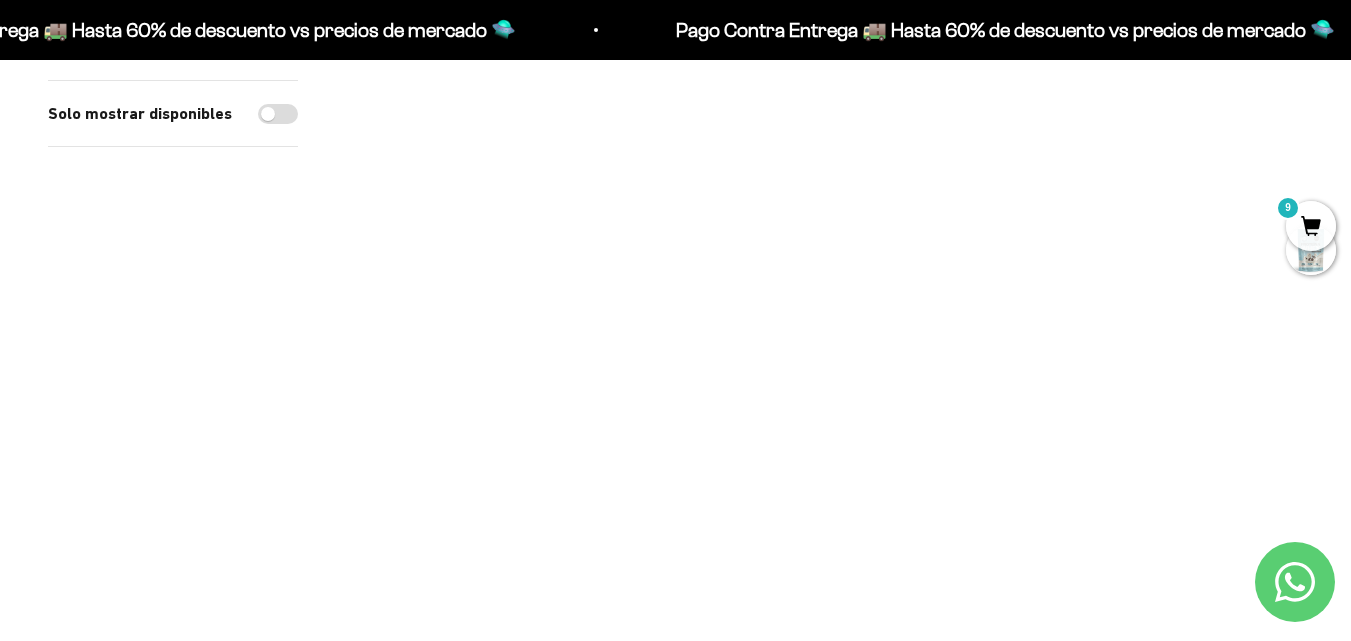 click at bounding box center (626, 470) 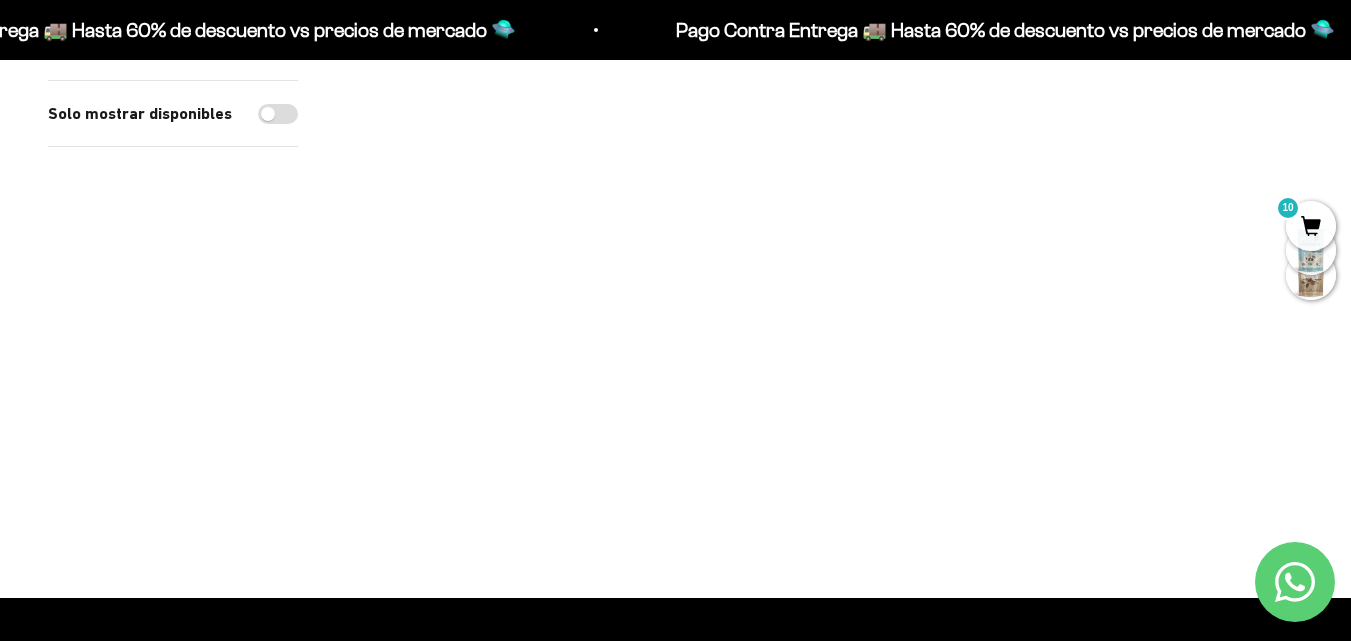 scroll, scrollTop: 0, scrollLeft: 0, axis: both 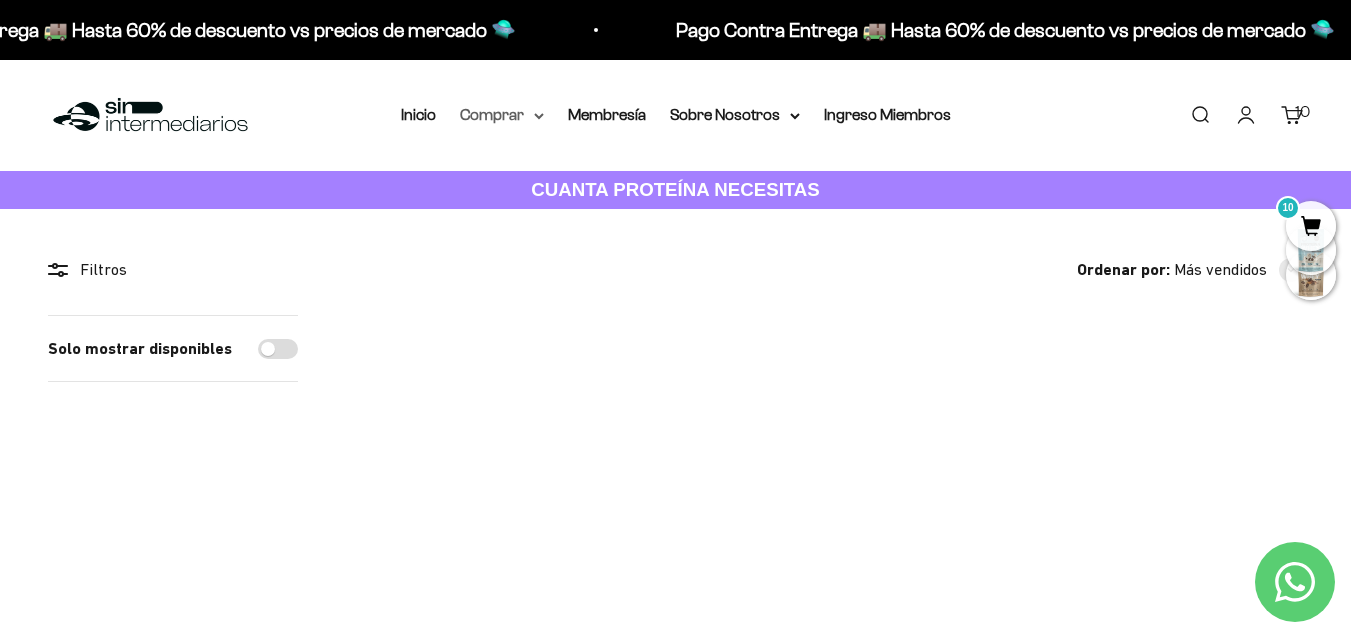 click on "Comprar" at bounding box center (502, 115) 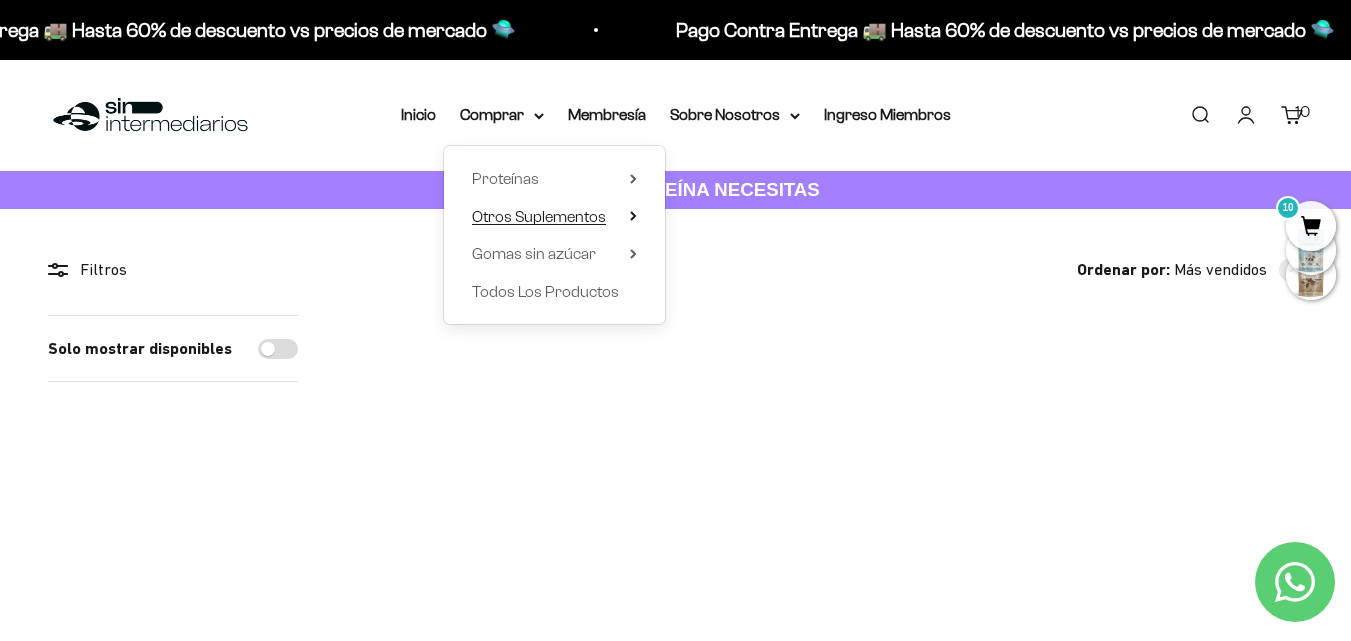 click 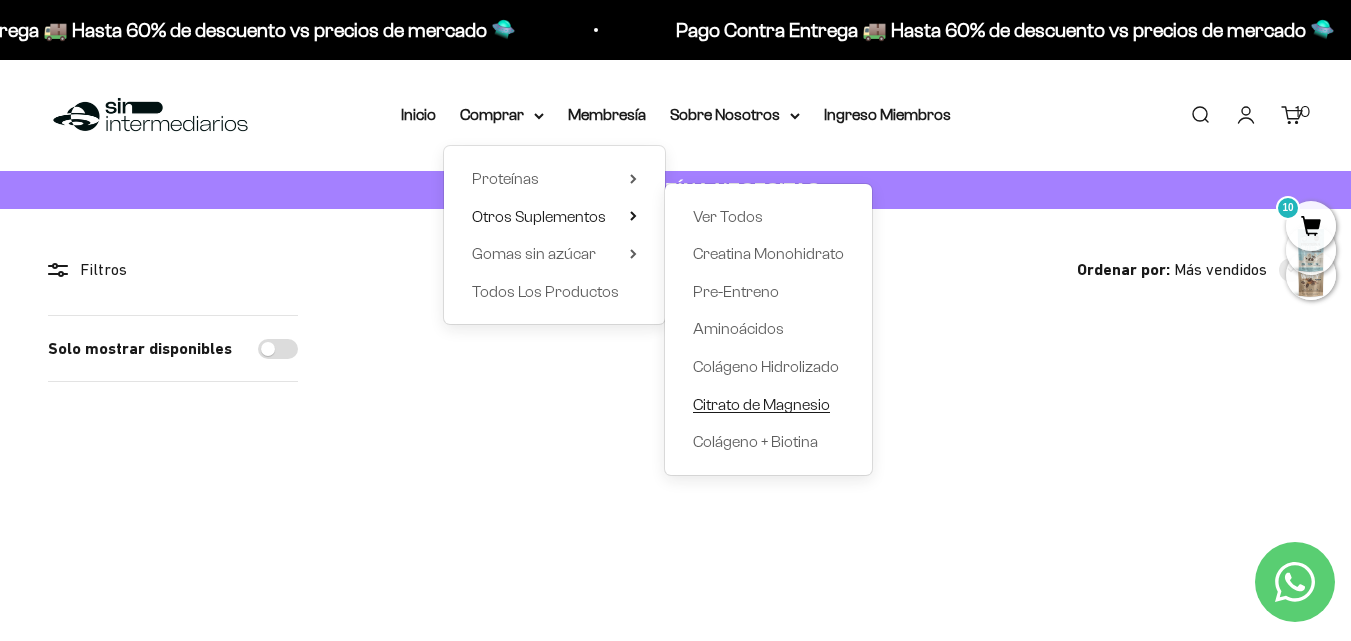 click on "Citrato de Magnesio" at bounding box center (761, 404) 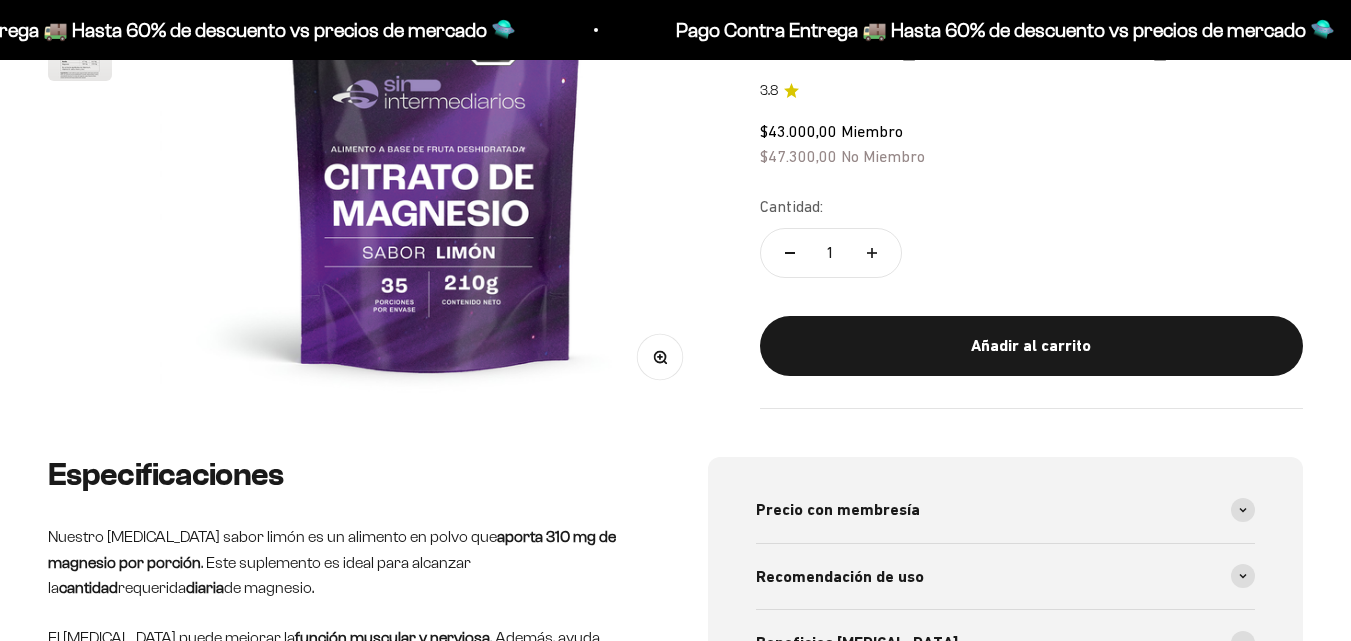 scroll, scrollTop: 400, scrollLeft: 0, axis: vertical 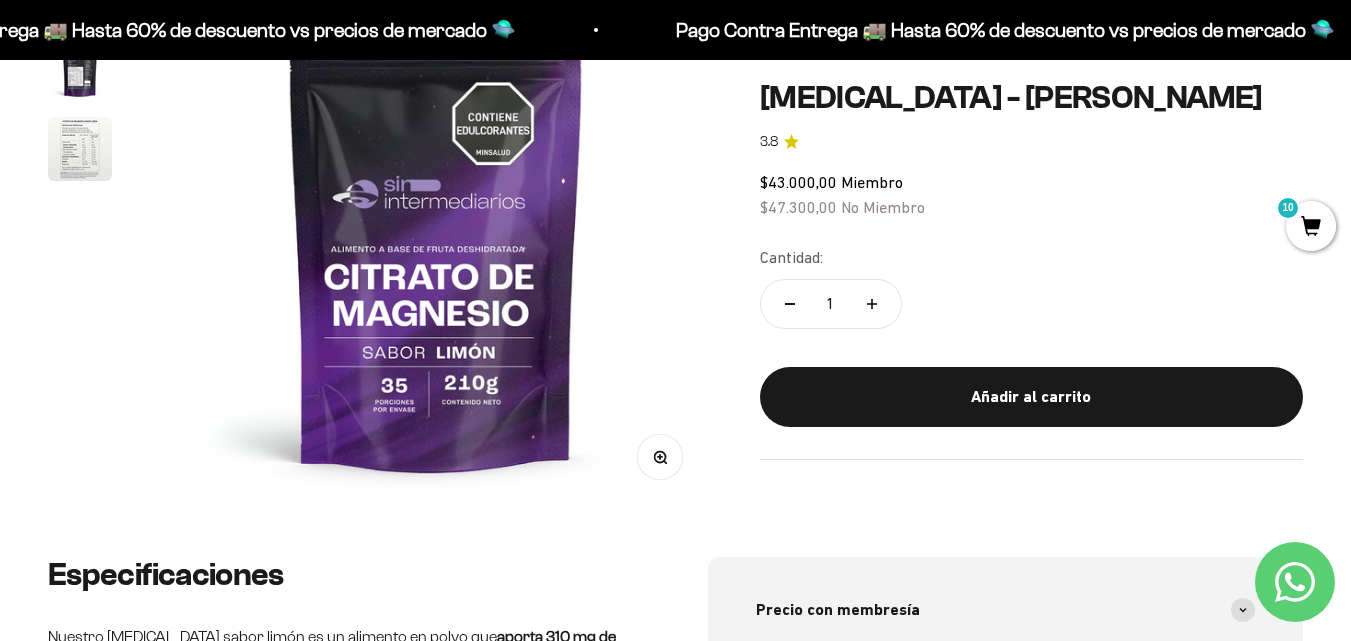 click at bounding box center [80, 149] 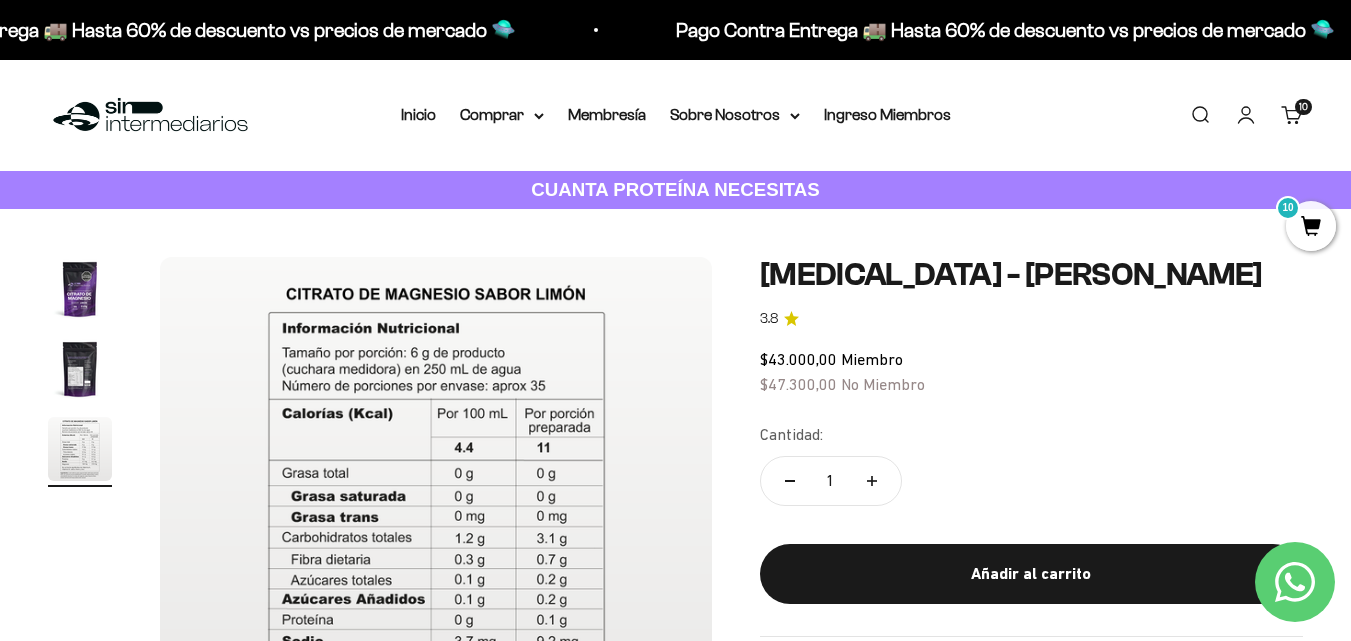 scroll, scrollTop: 200, scrollLeft: 0, axis: vertical 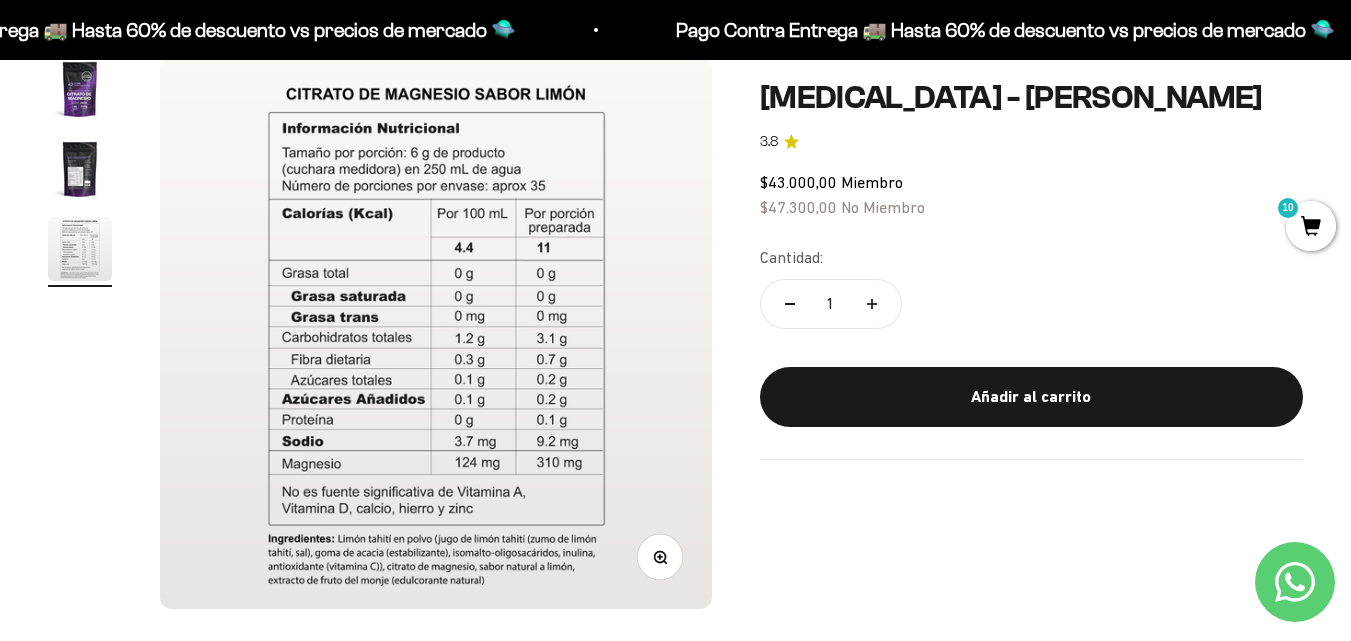 click at bounding box center (80, 89) 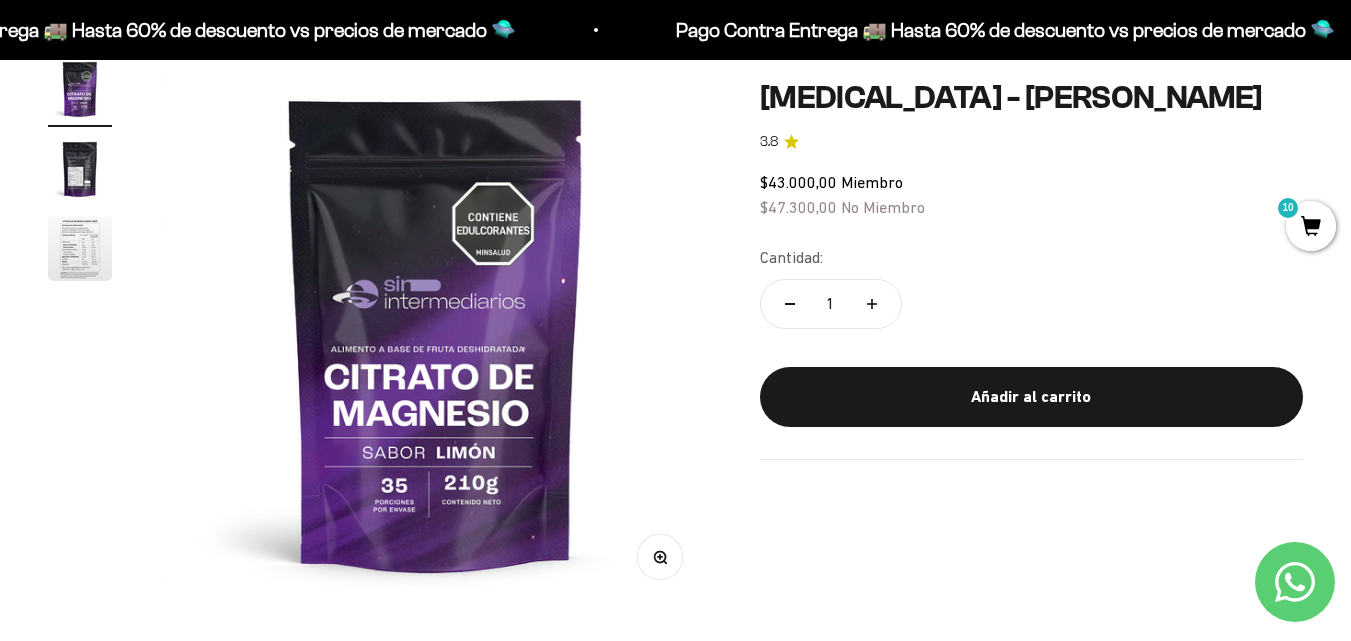 click at bounding box center (80, 249) 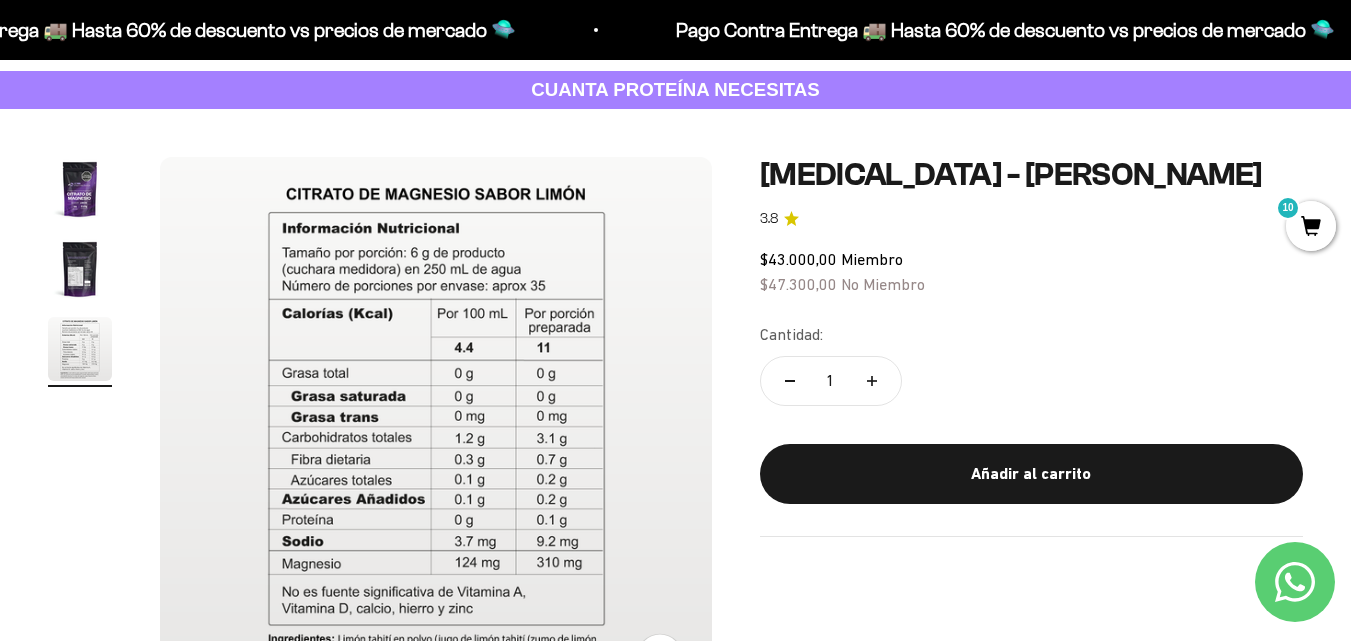 scroll, scrollTop: 0, scrollLeft: 0, axis: both 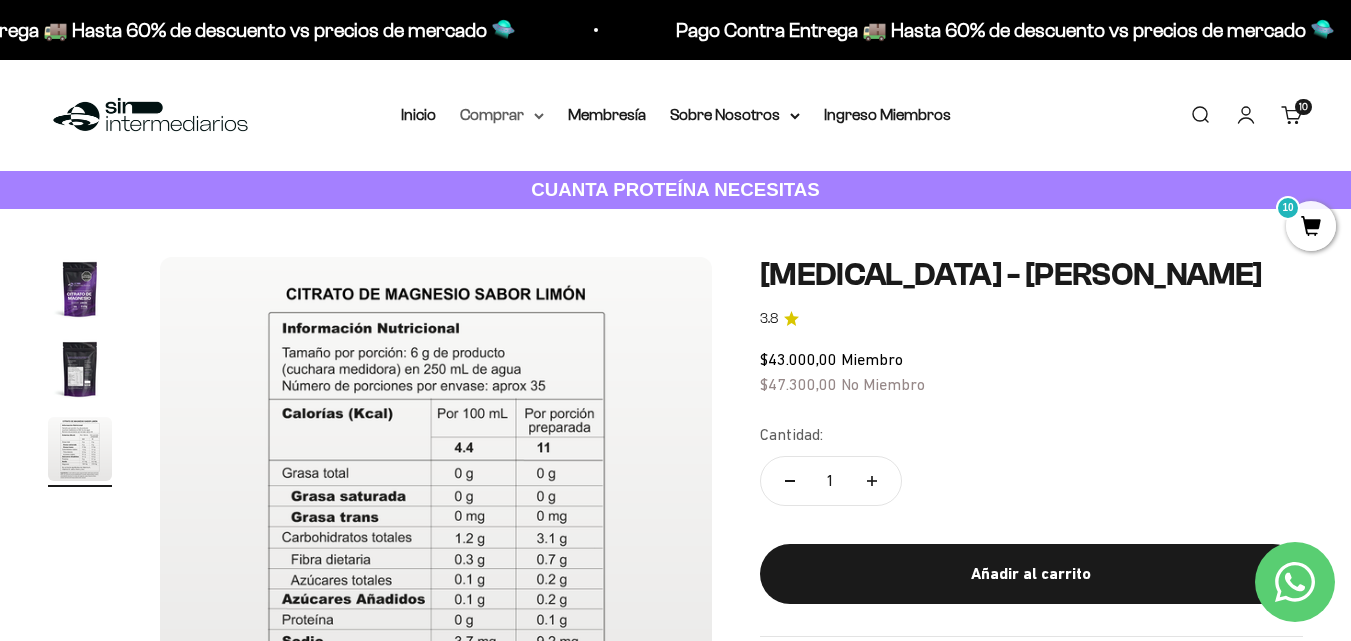 click on "Comprar" at bounding box center [502, 115] 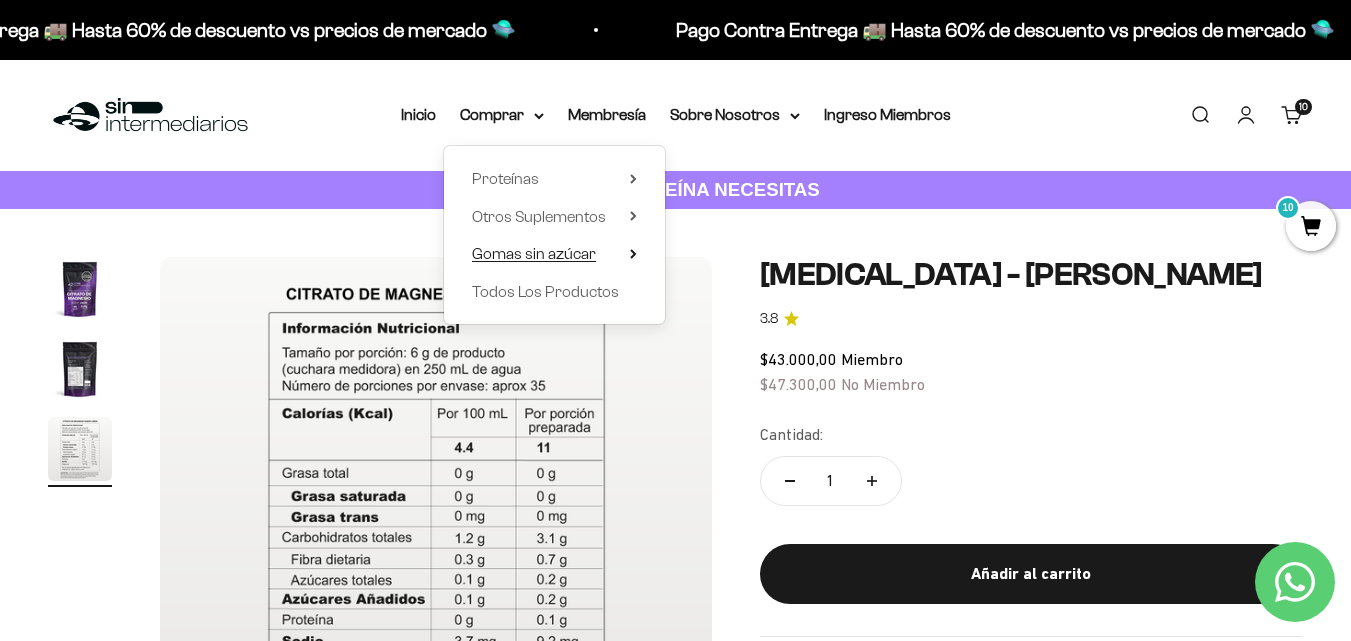 click on "Gomas sin azúcar" at bounding box center (554, 254) 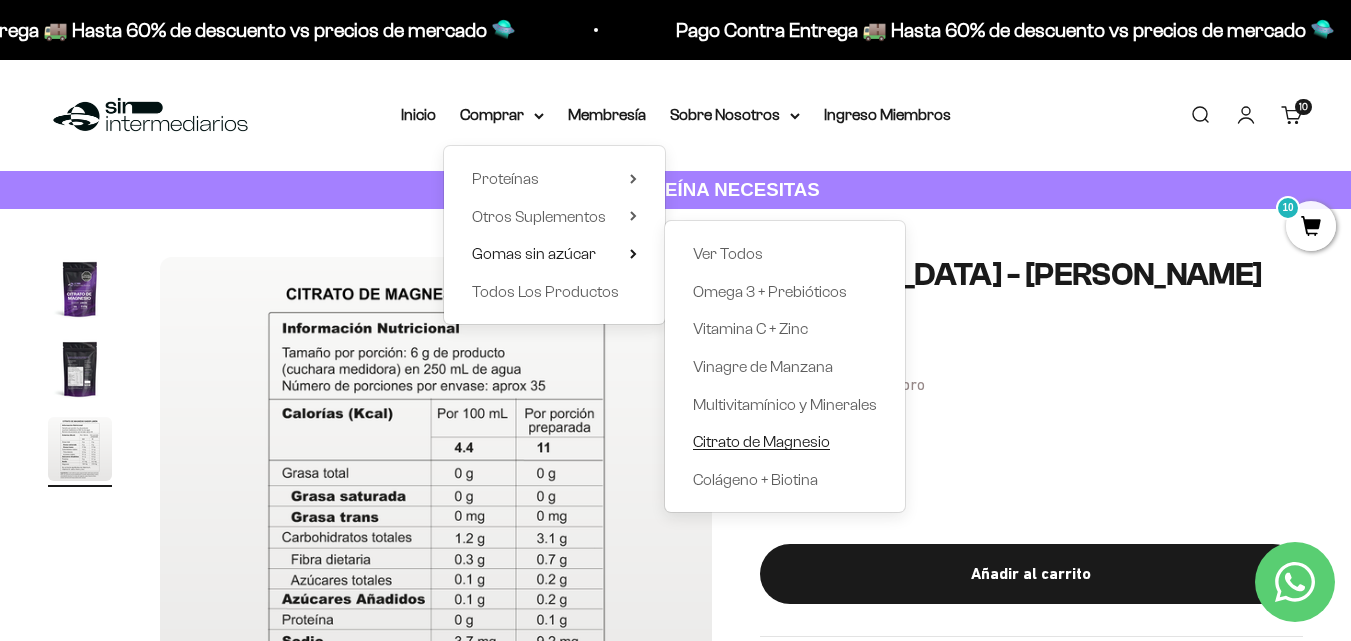 click on "Citrato de Magnesio" at bounding box center (761, 441) 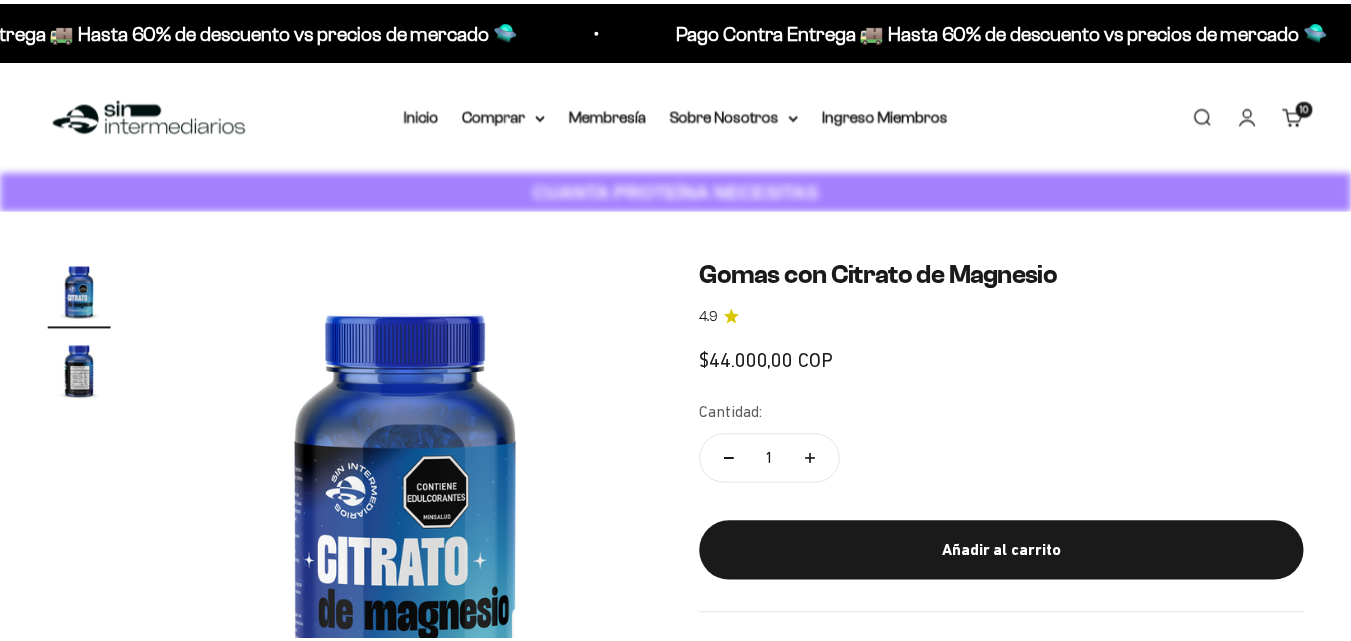 scroll, scrollTop: 0, scrollLeft: 0, axis: both 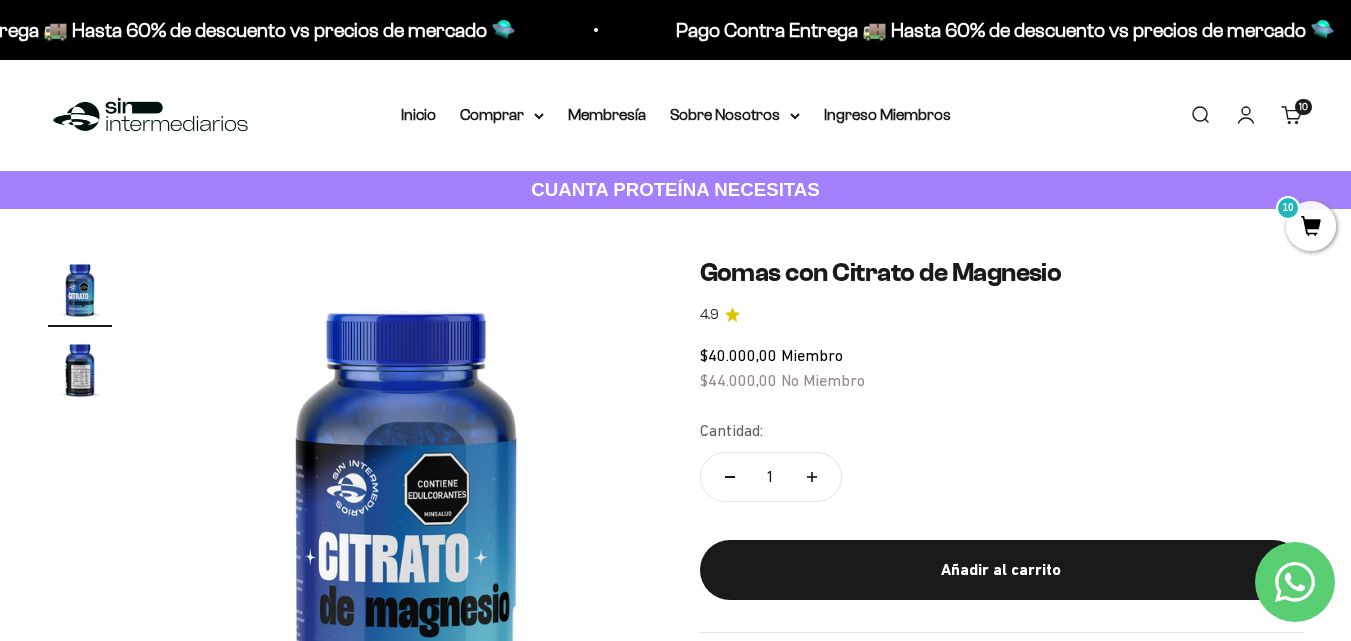 click at bounding box center (80, 369) 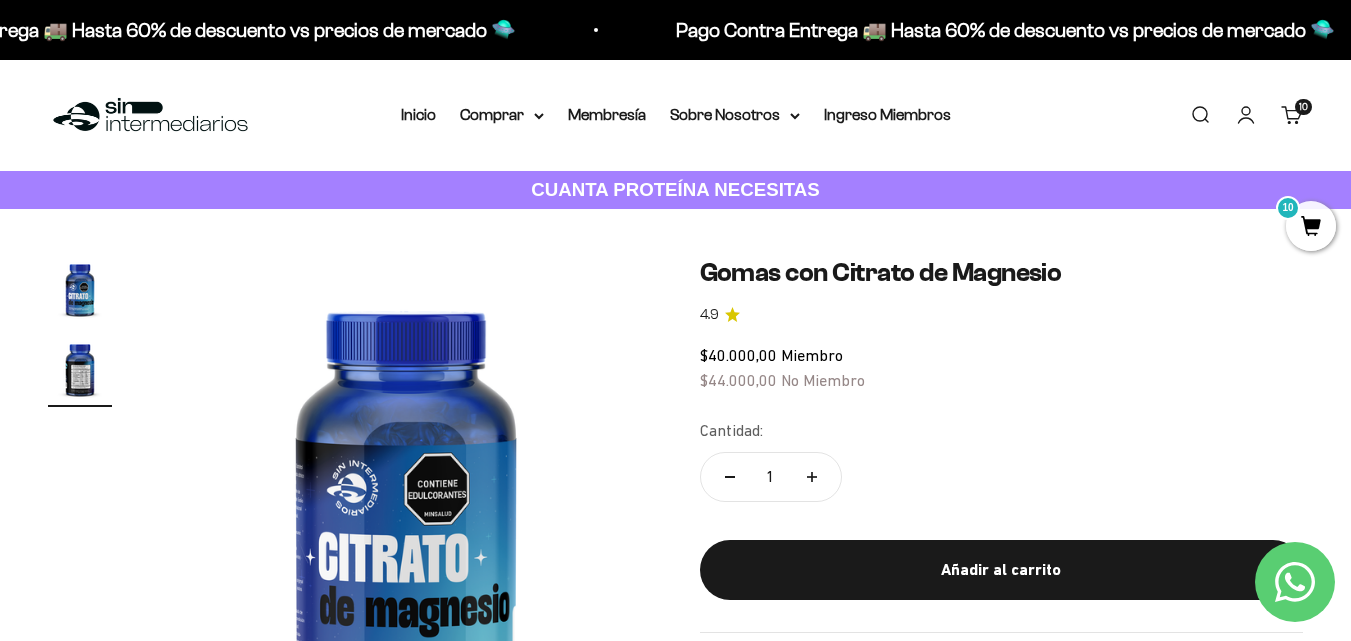 scroll, scrollTop: 0, scrollLeft: 503, axis: horizontal 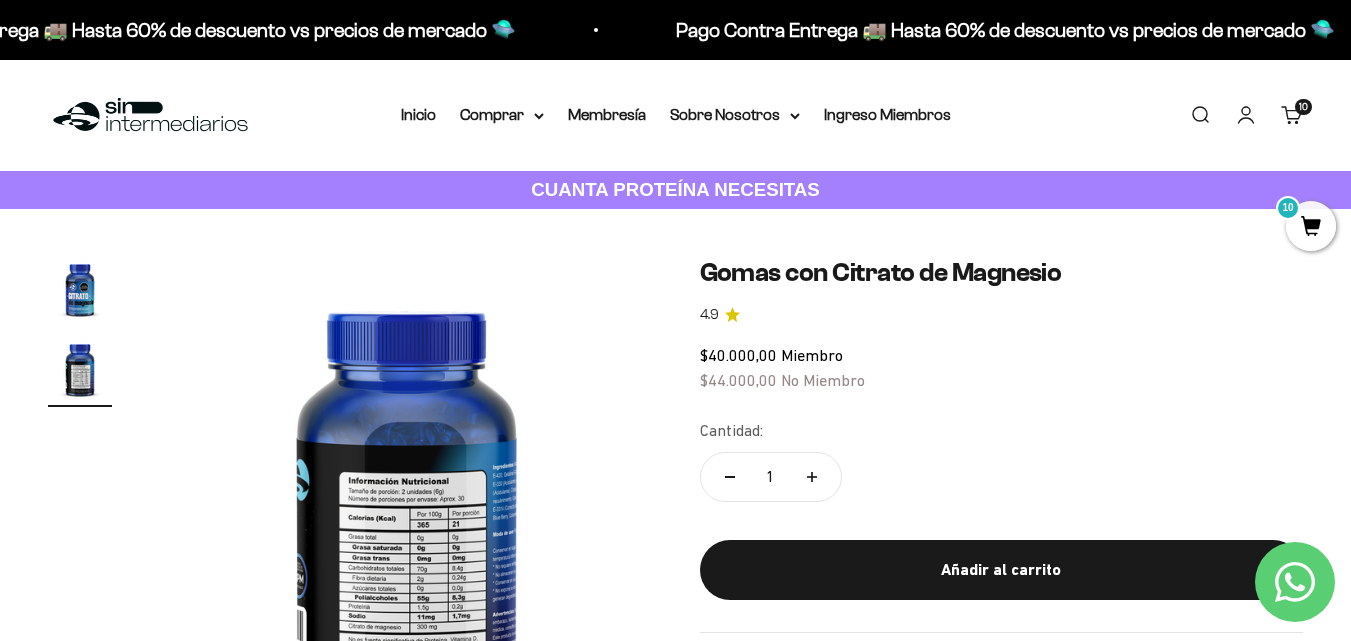 click at bounding box center [407, 503] 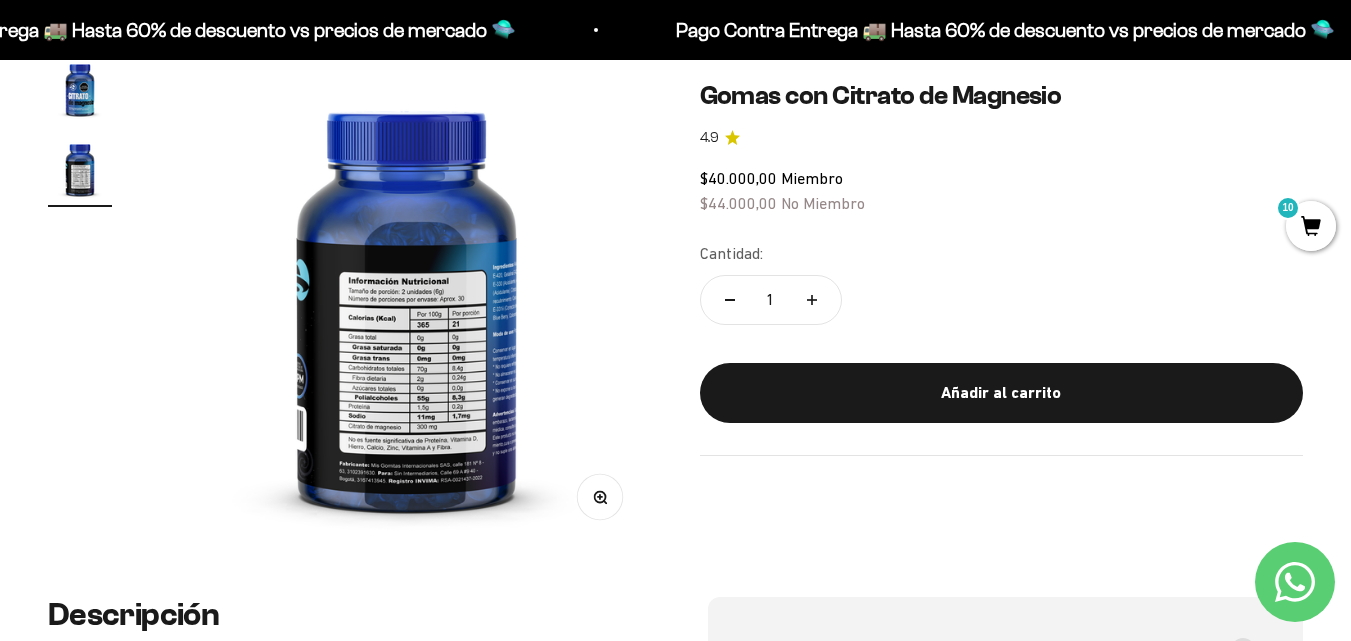 click at bounding box center [407, 303] 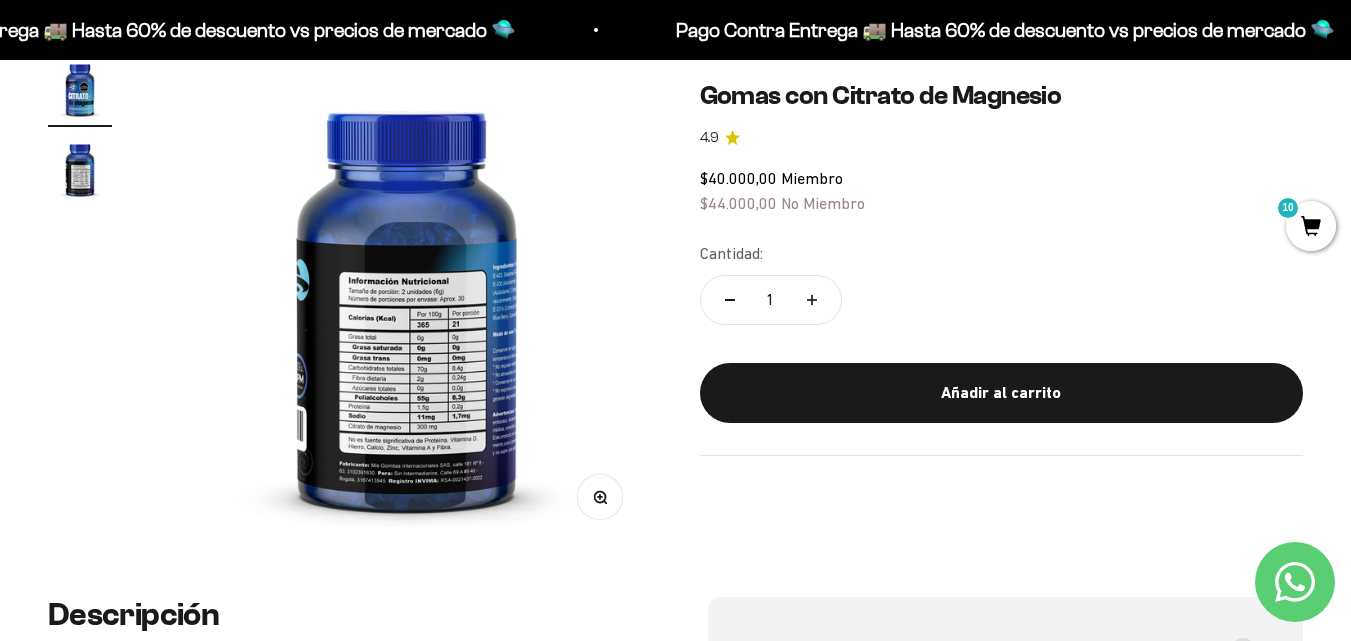 scroll, scrollTop: 0, scrollLeft: 0, axis: both 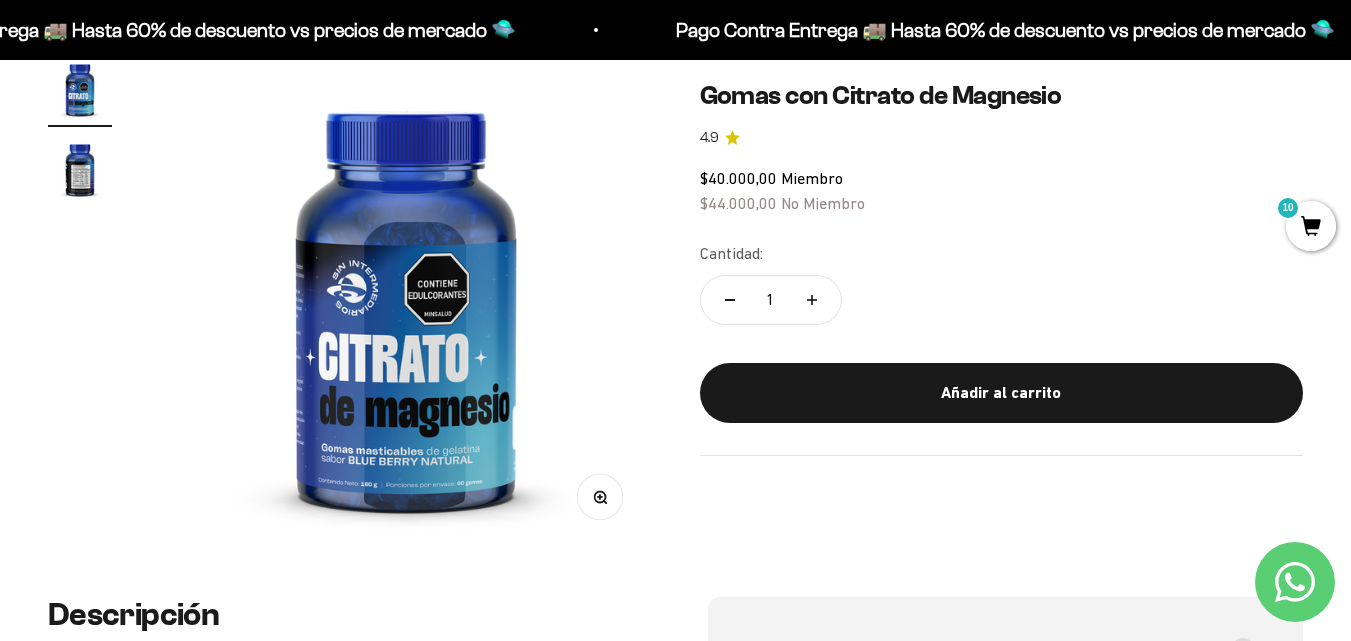 click at bounding box center (406, 303) 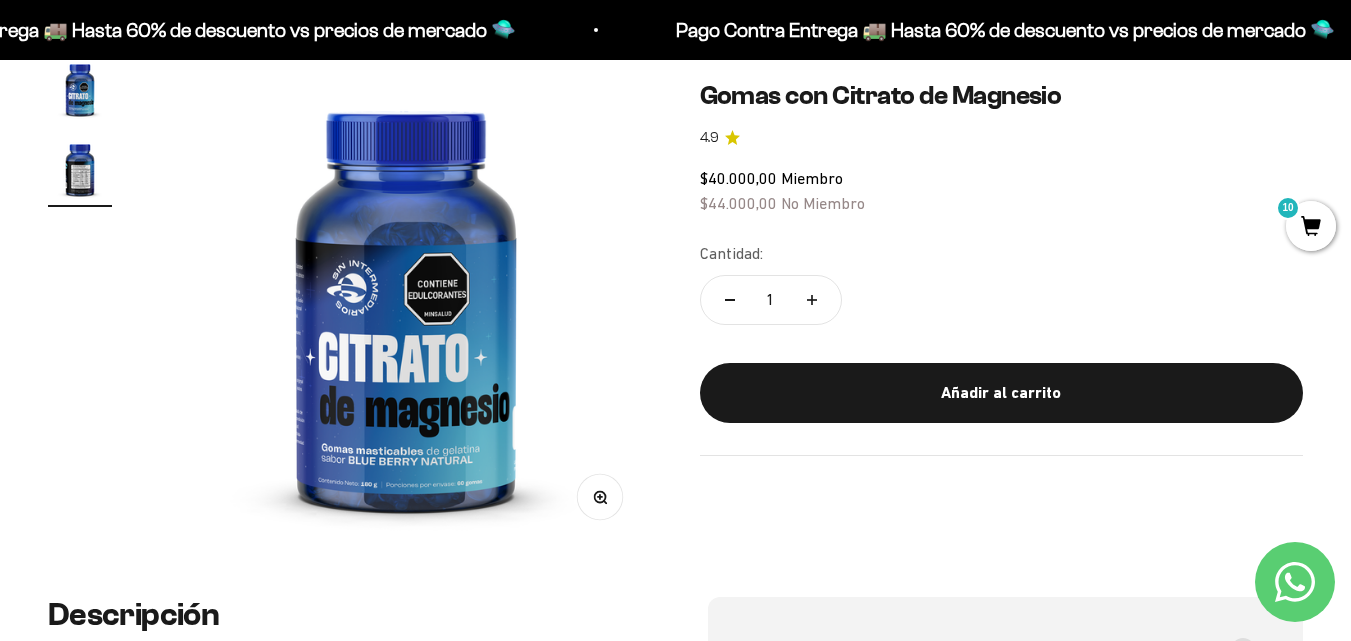 scroll, scrollTop: 0, scrollLeft: 503, axis: horizontal 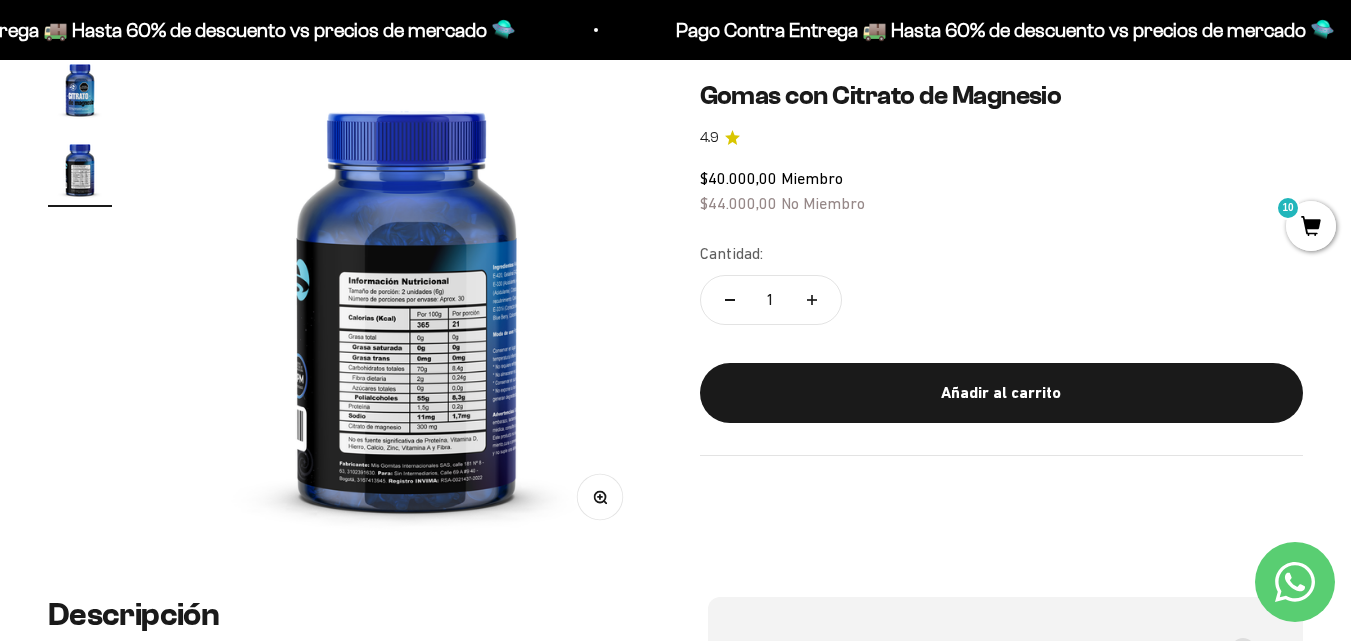 click on "Zoom" at bounding box center (599, 496) 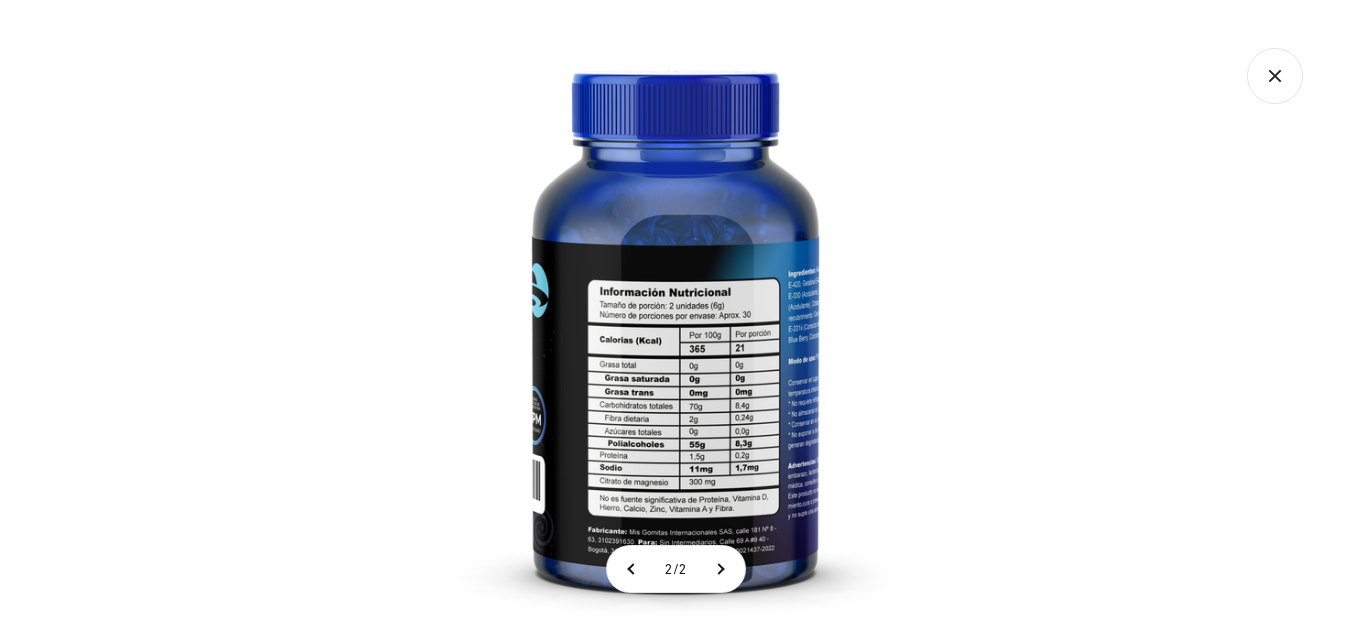click at bounding box center [675, 320] 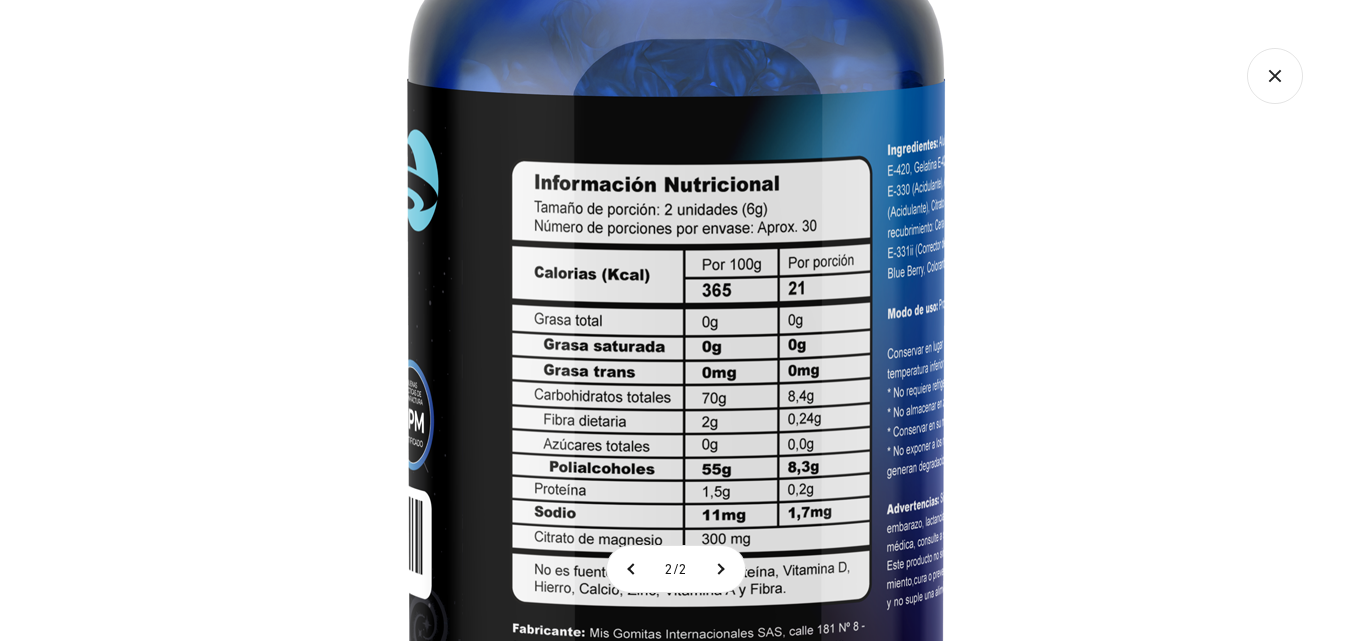 click at bounding box center [675, 320] 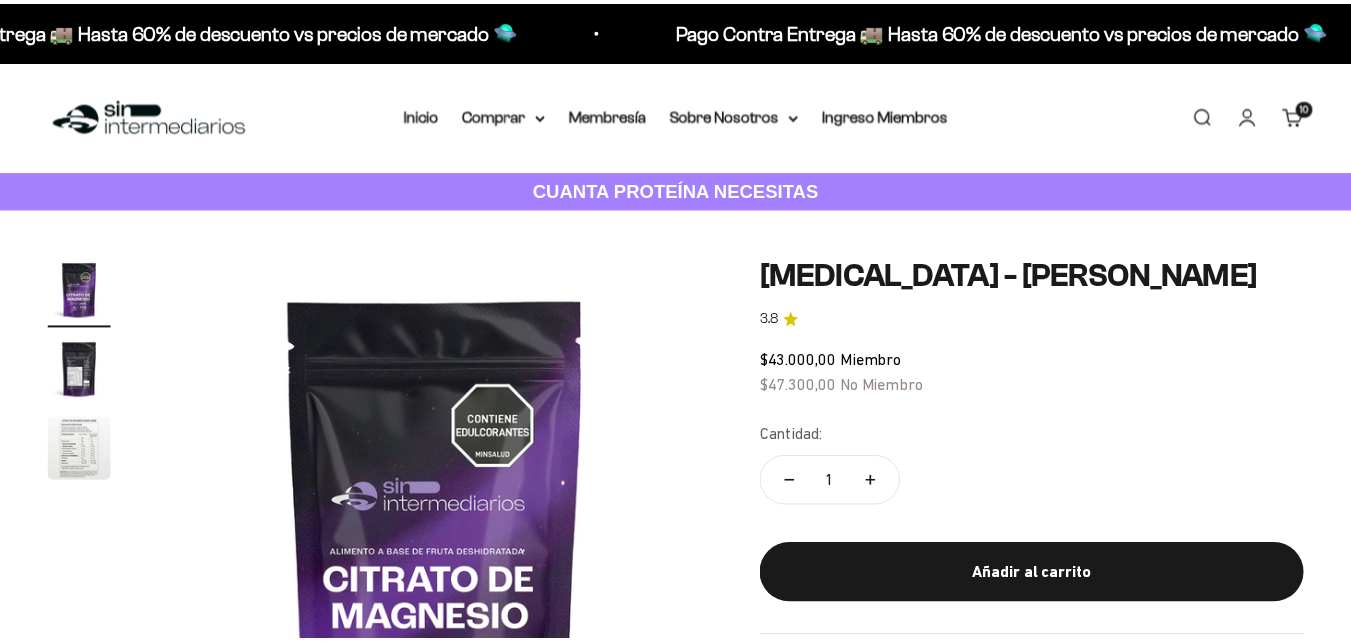 scroll, scrollTop: 0, scrollLeft: 0, axis: both 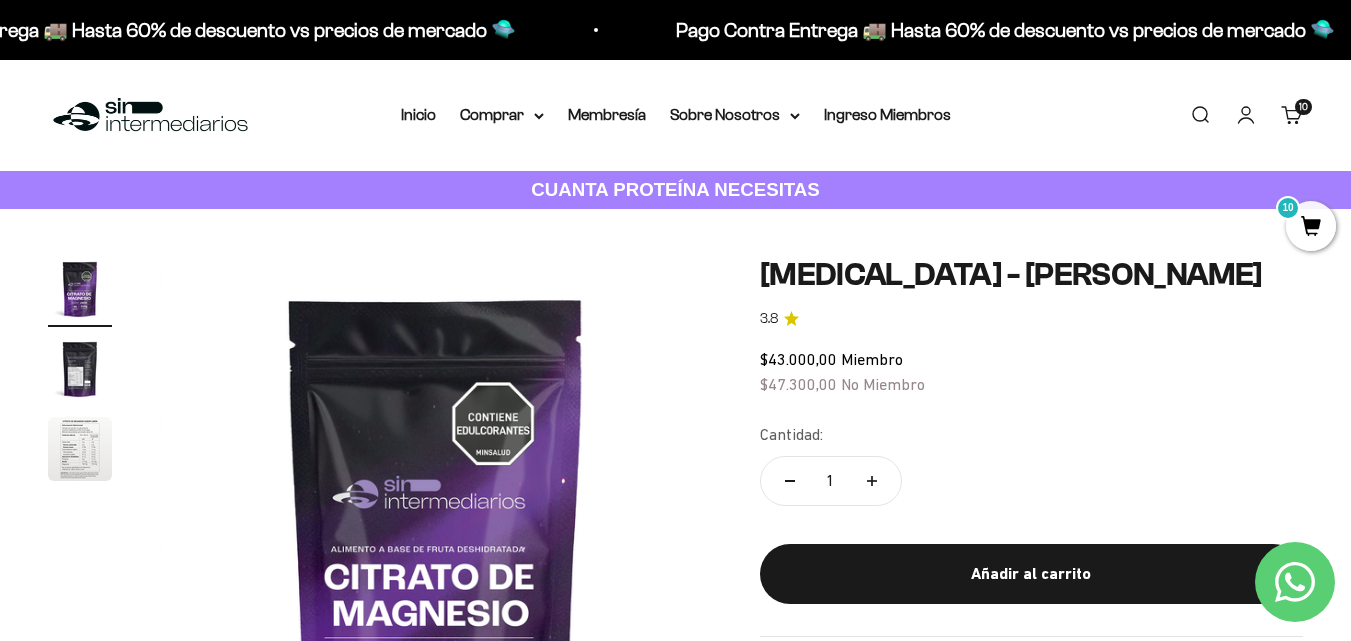 click on "Carrito
10 artículos
10" at bounding box center [1292, 115] 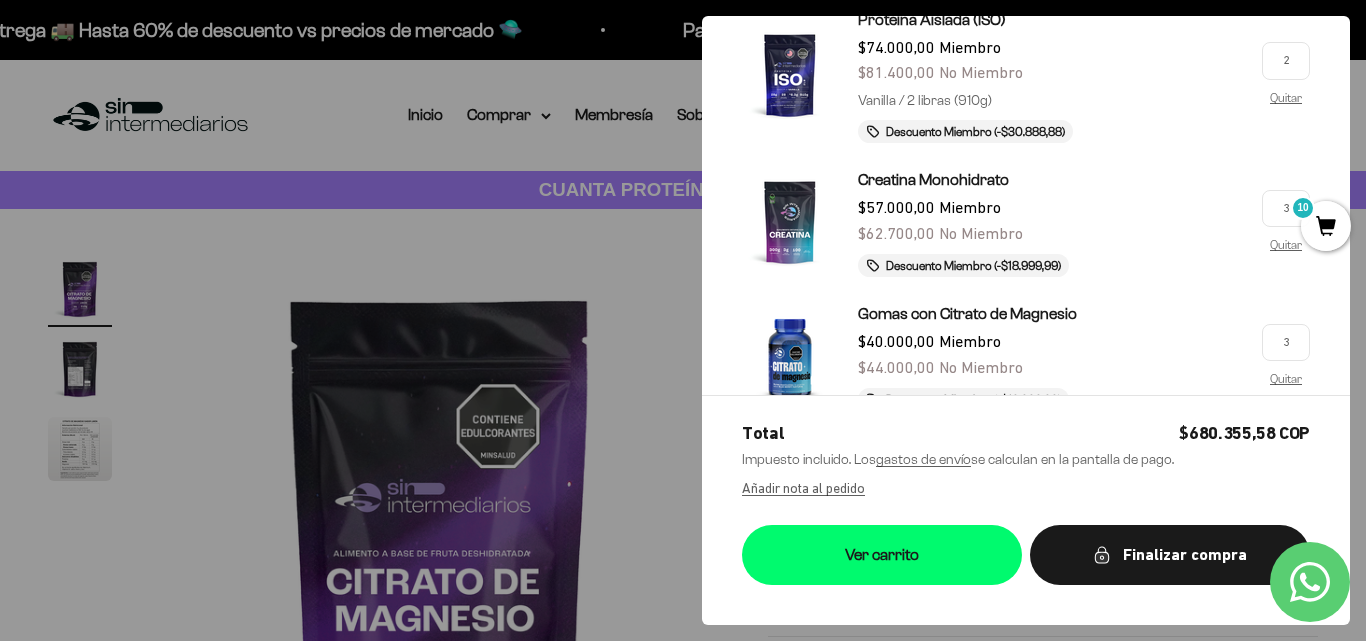 scroll, scrollTop: 600, scrollLeft: 0, axis: vertical 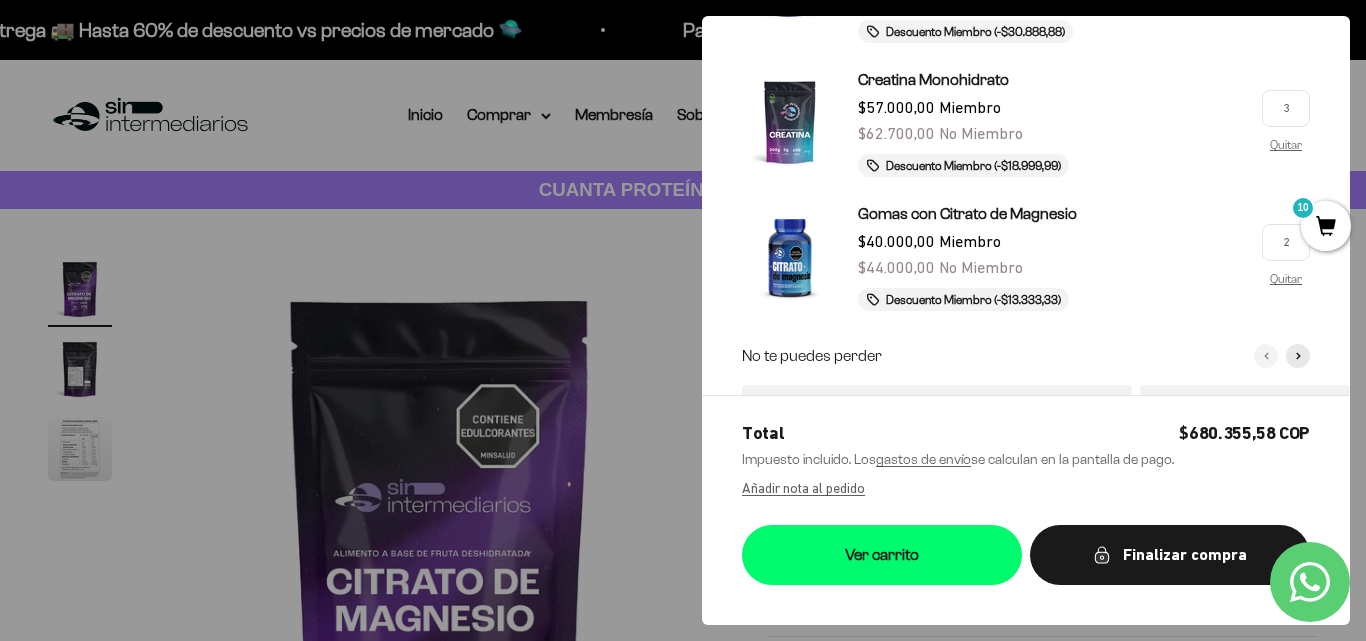 type on "2" 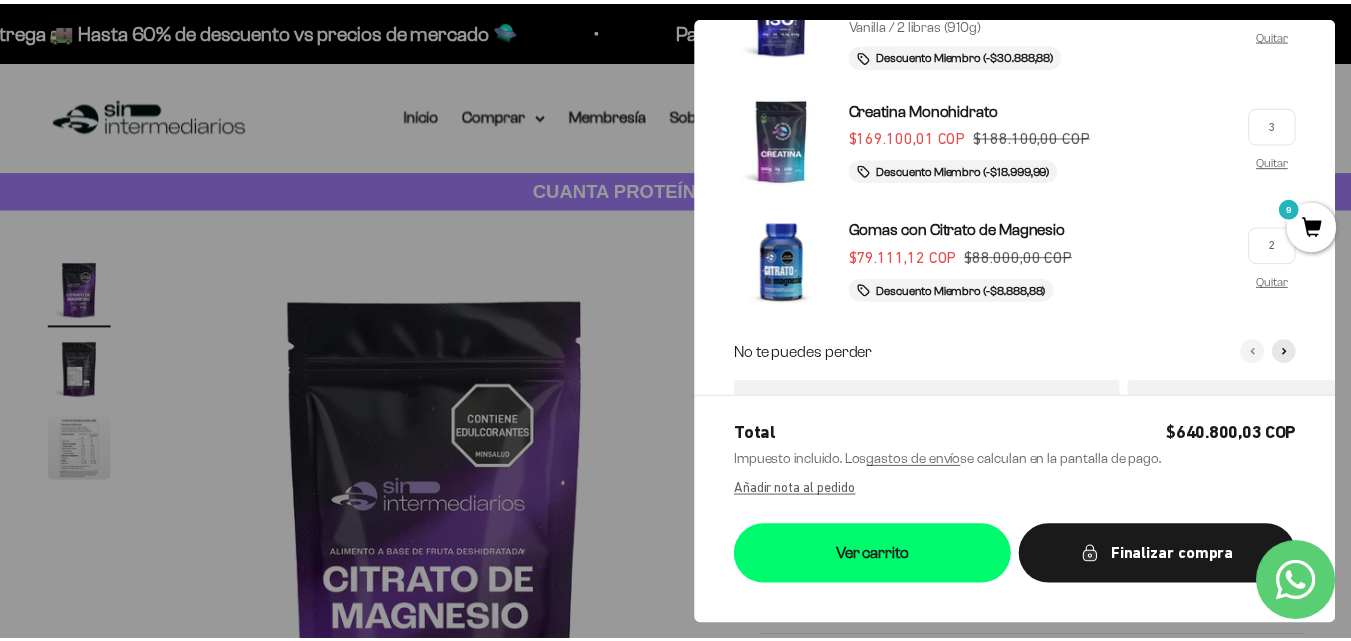 scroll, scrollTop: 641, scrollLeft: 0, axis: vertical 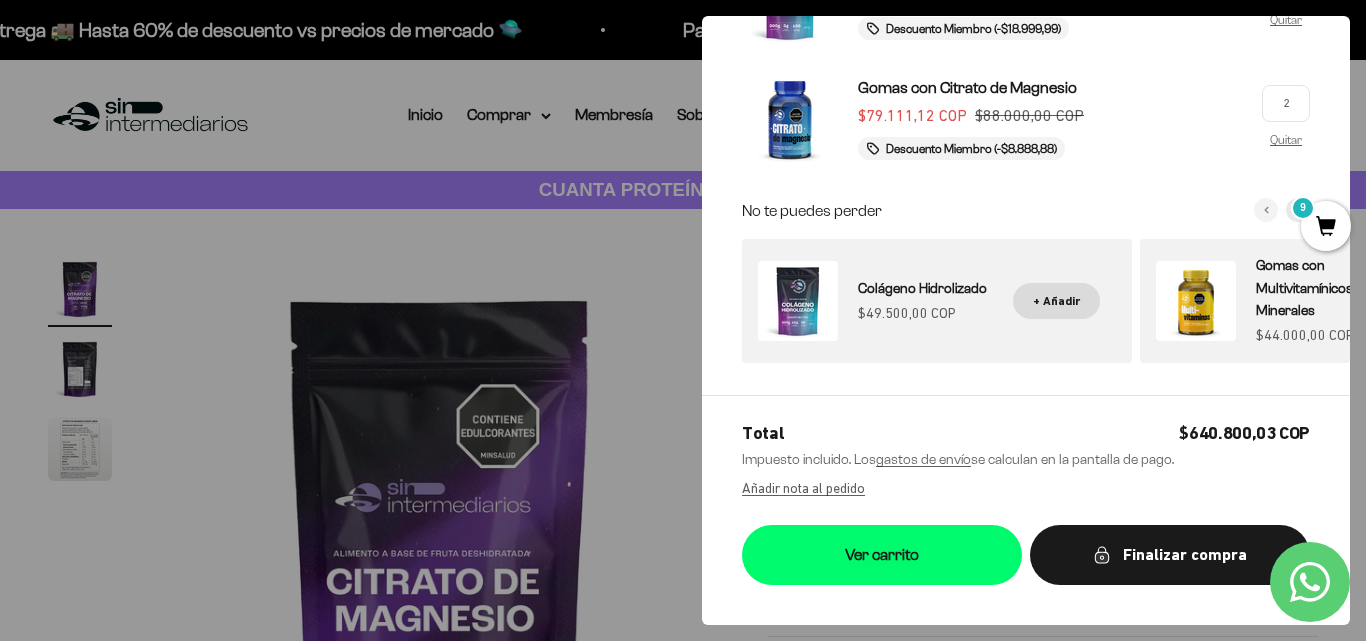 click on "9" at bounding box center [1326, 226] 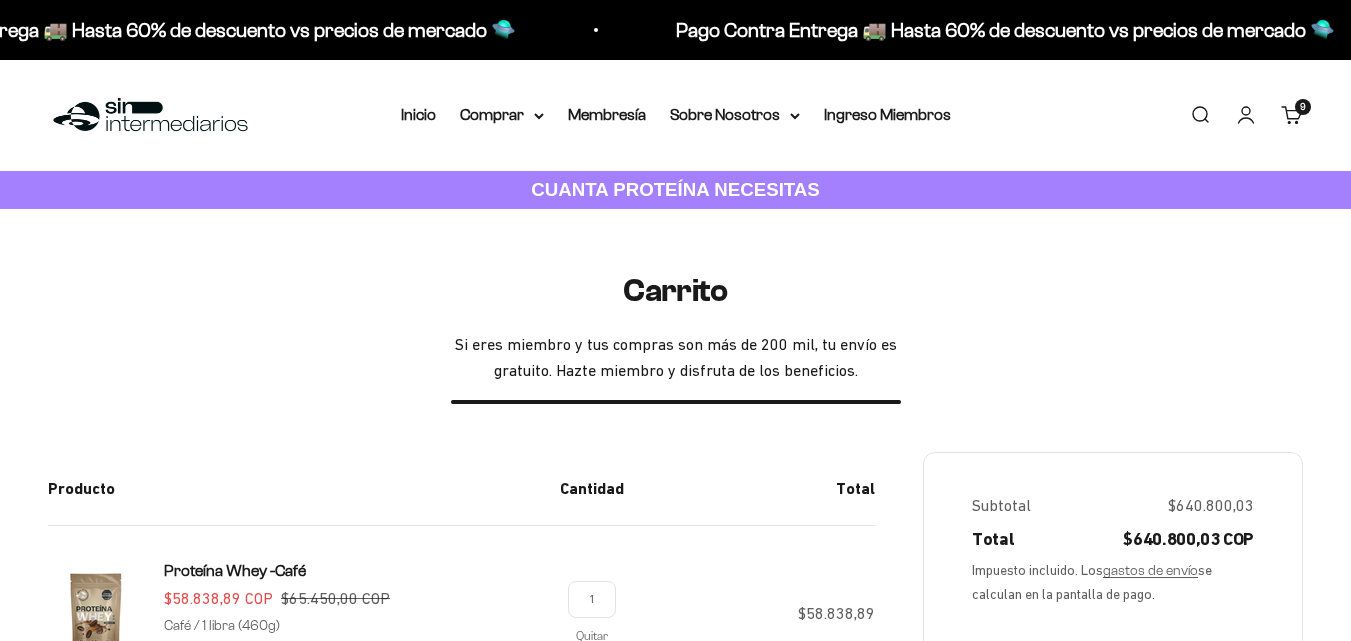 scroll, scrollTop: 0, scrollLeft: 0, axis: both 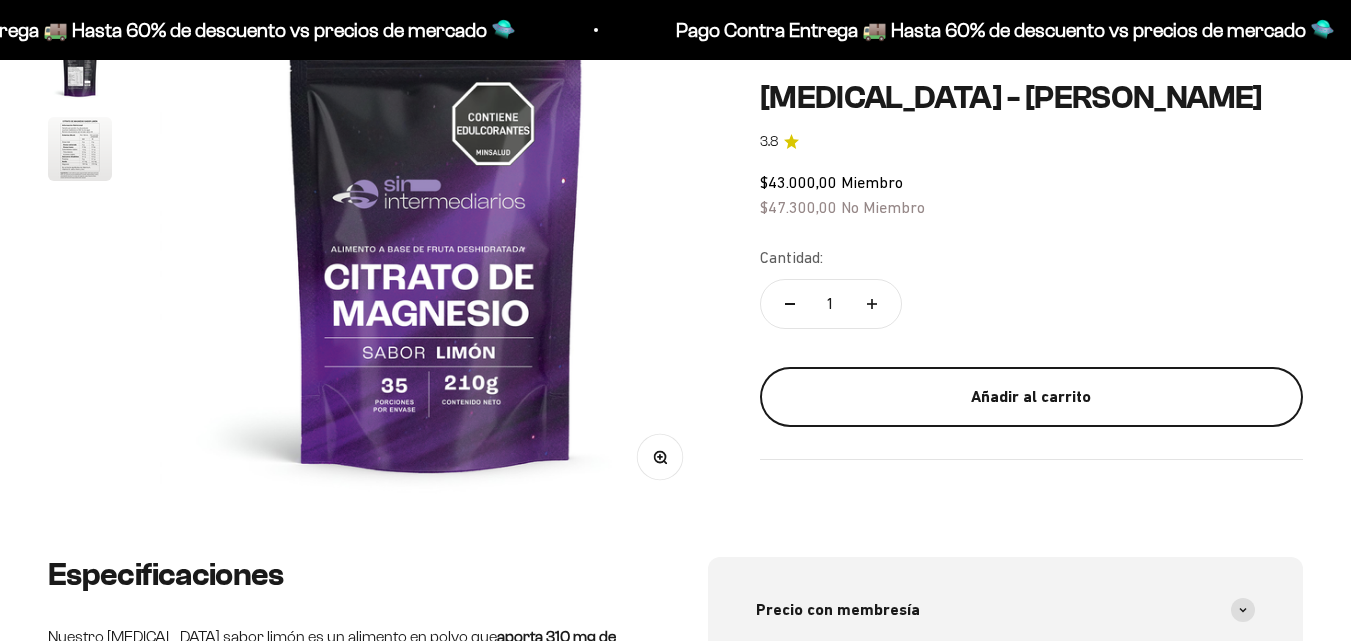 click on "Añadir al carrito" at bounding box center (1031, 397) 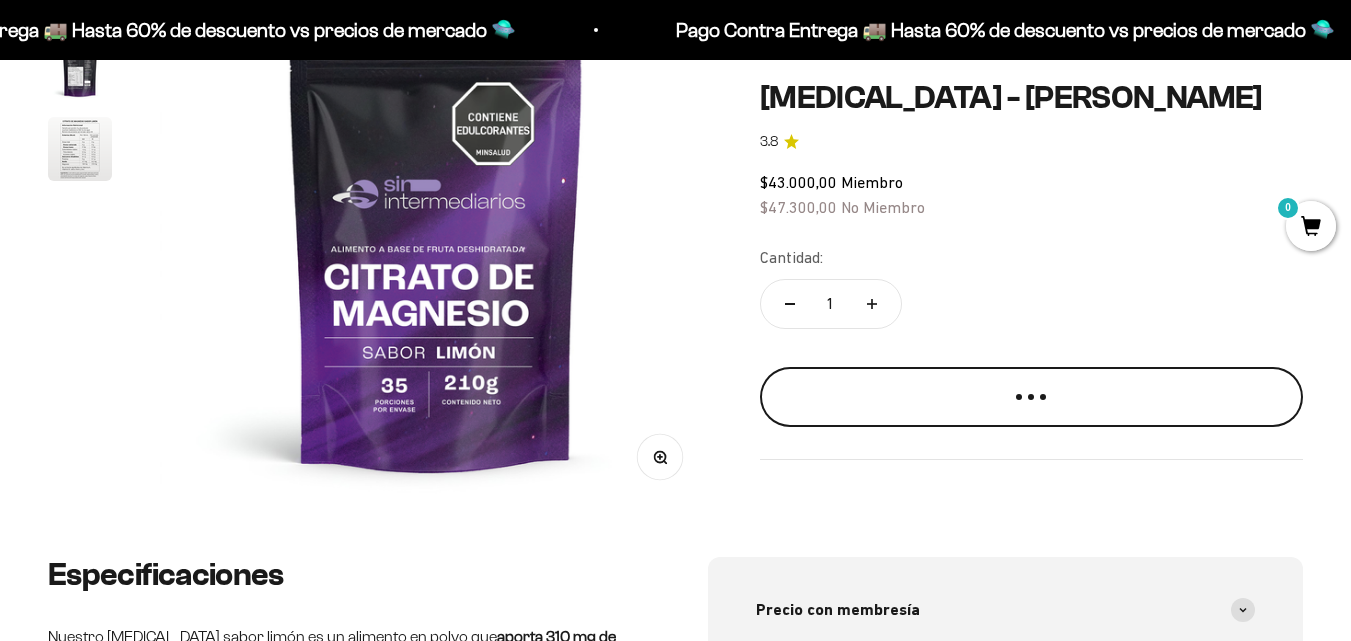 scroll, scrollTop: 300, scrollLeft: 0, axis: vertical 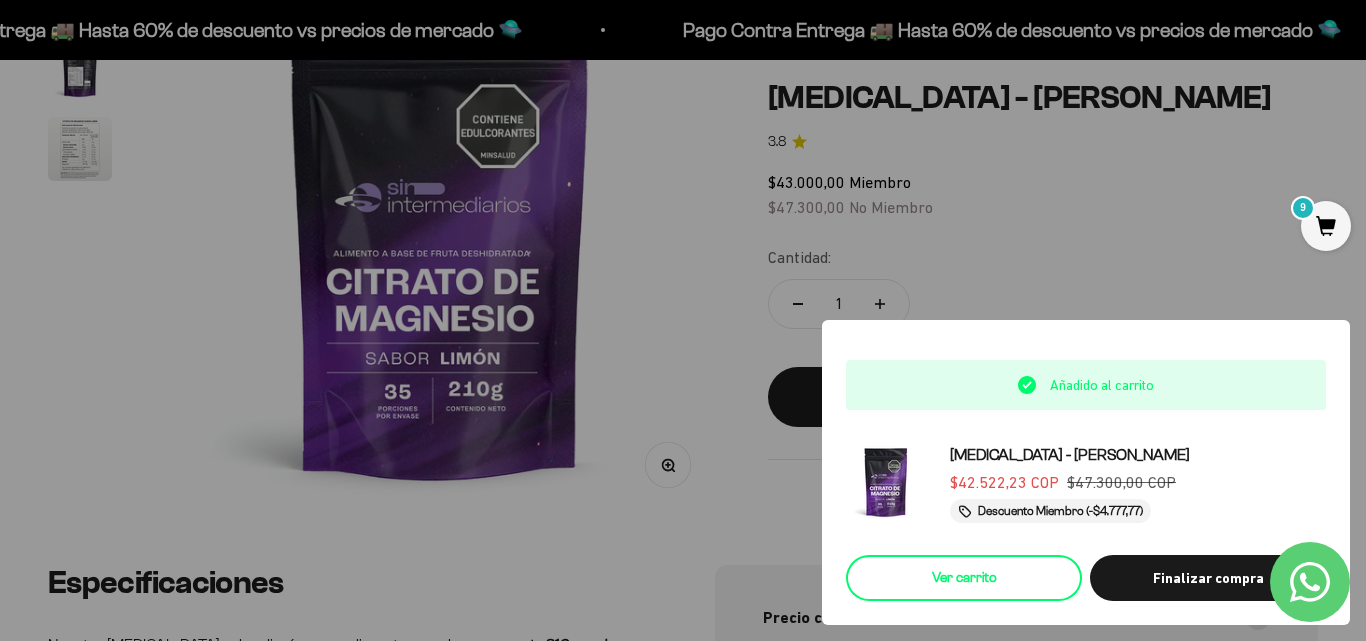 click on "Ver carrito" at bounding box center (964, 578) 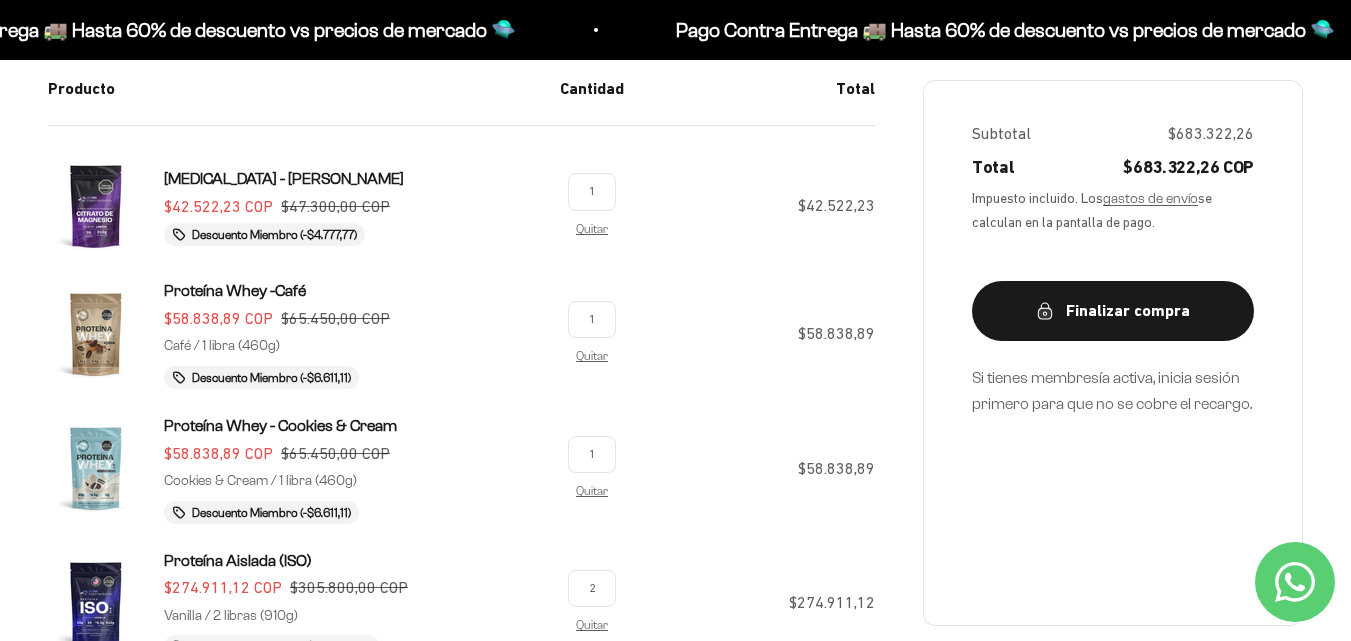 scroll, scrollTop: 300, scrollLeft: 0, axis: vertical 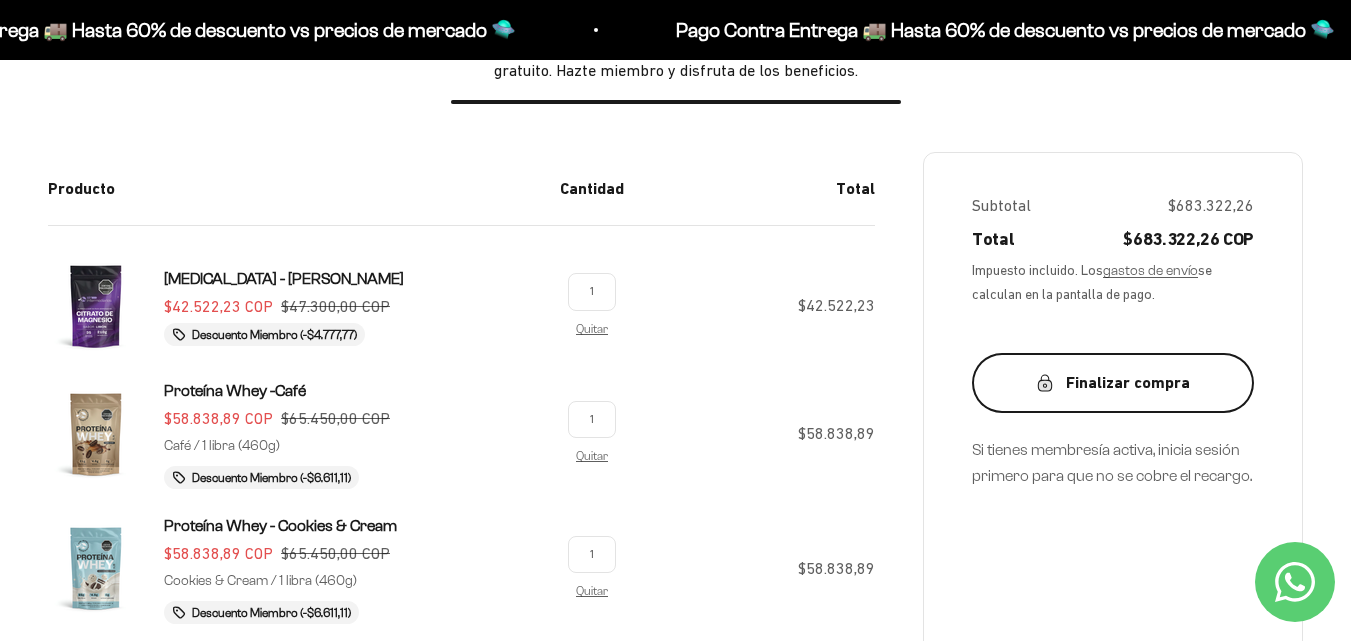 click on "Finalizar compra" at bounding box center (1113, 383) 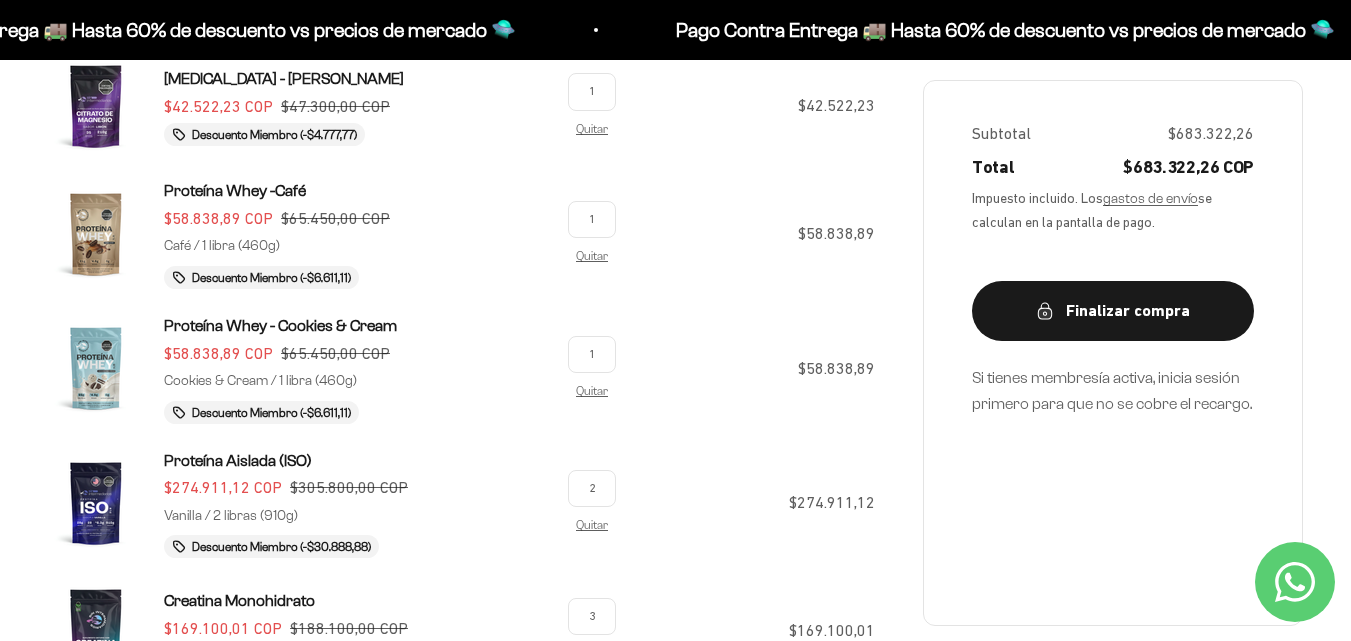 scroll, scrollTop: 400, scrollLeft: 0, axis: vertical 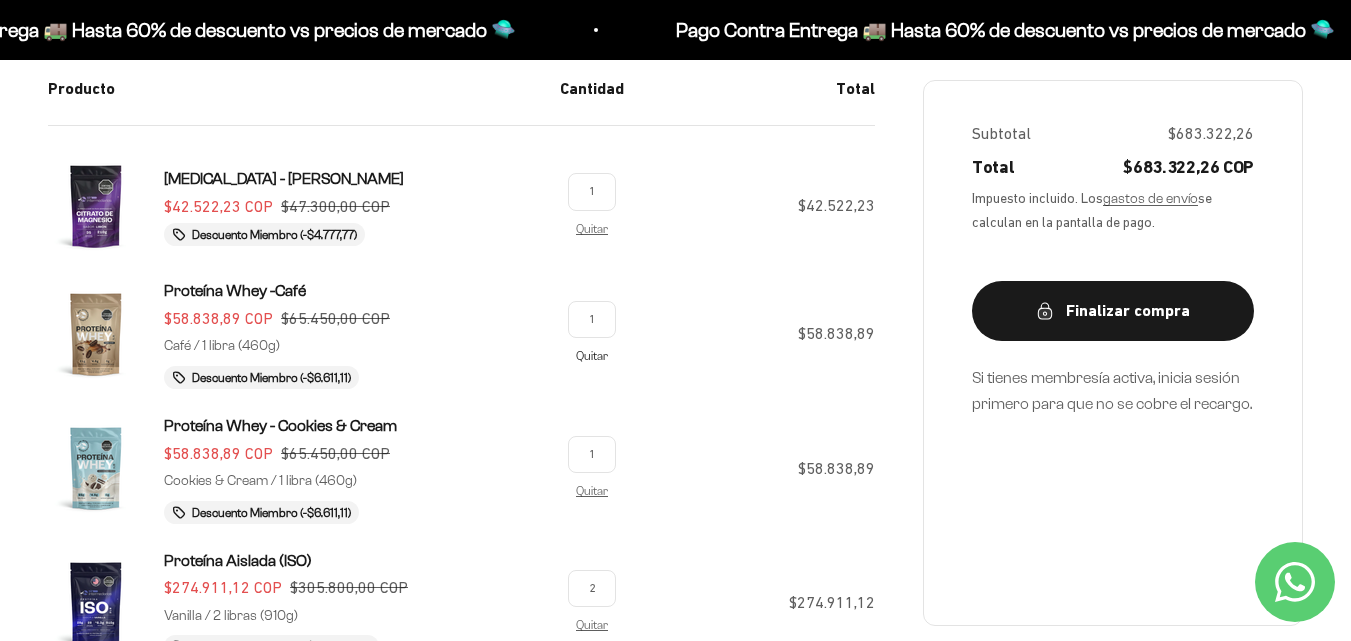 click on "Quitar" at bounding box center [592, 355] 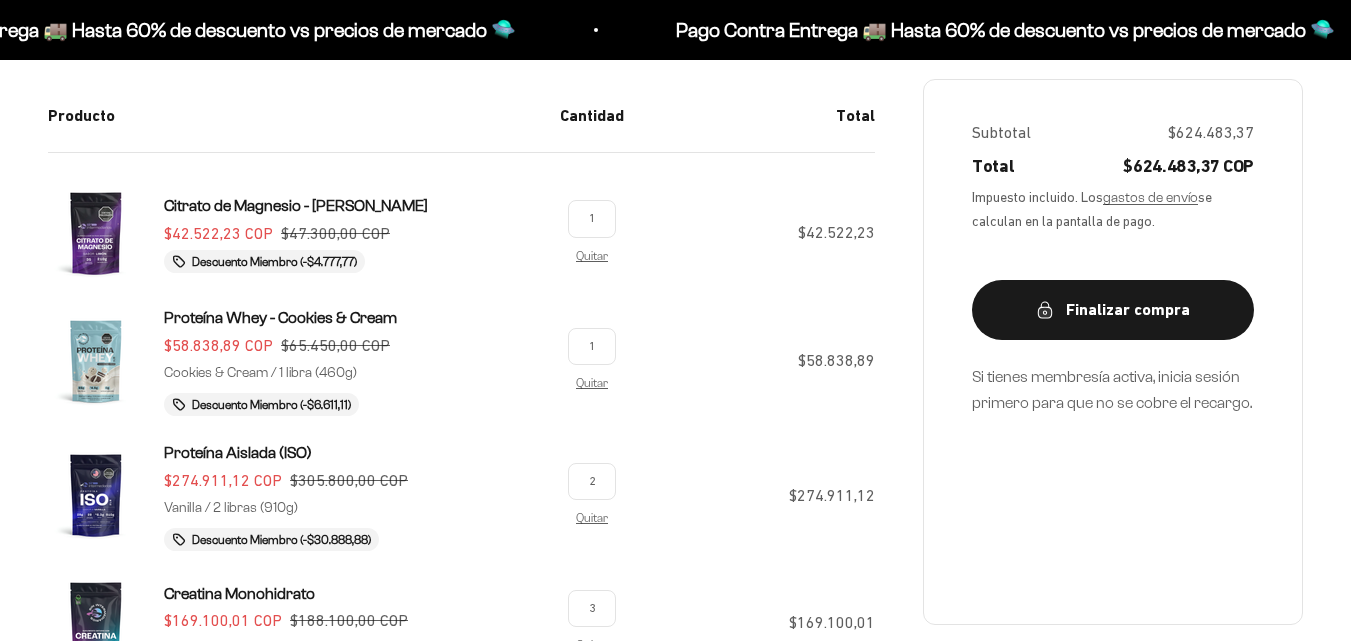 scroll, scrollTop: 400, scrollLeft: 0, axis: vertical 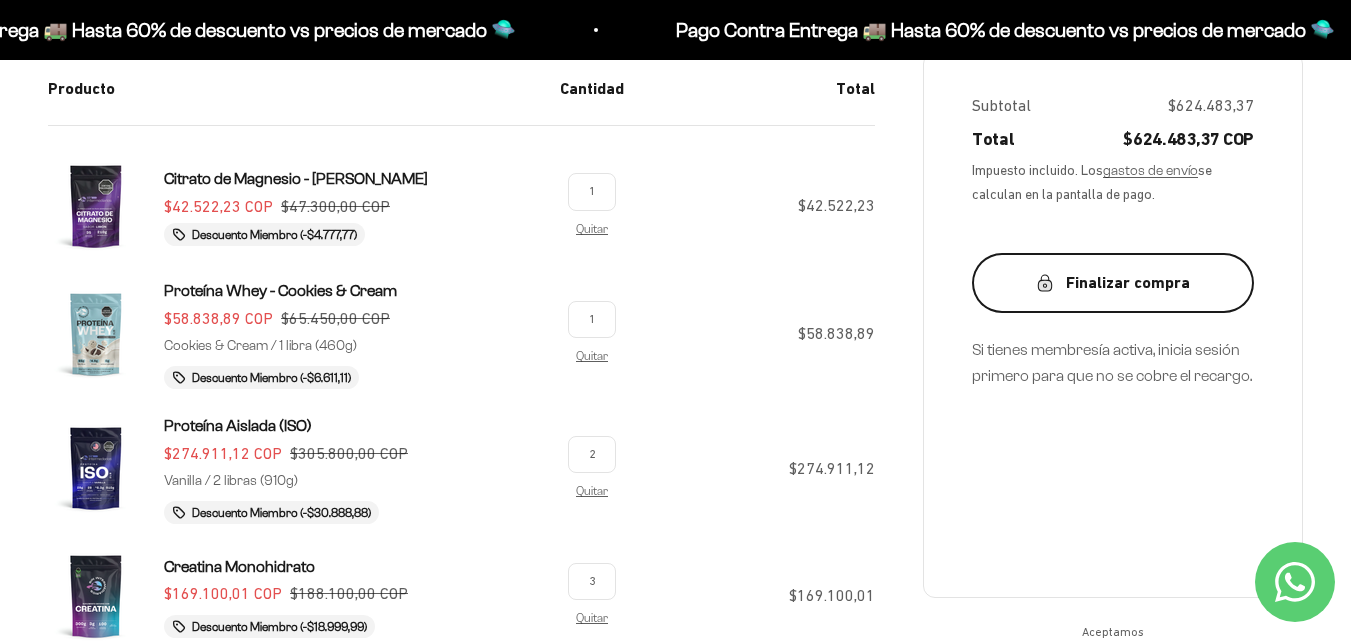 click on "Finalizar compra" at bounding box center (1113, 283) 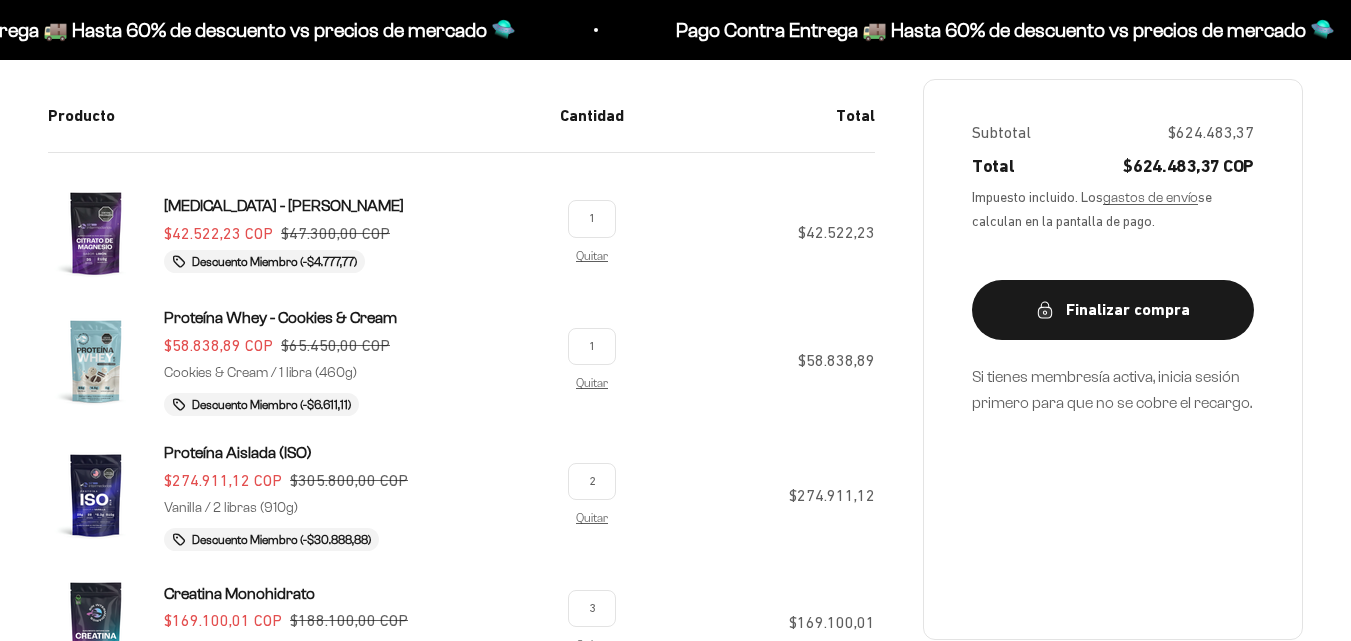 scroll, scrollTop: 373, scrollLeft: 0, axis: vertical 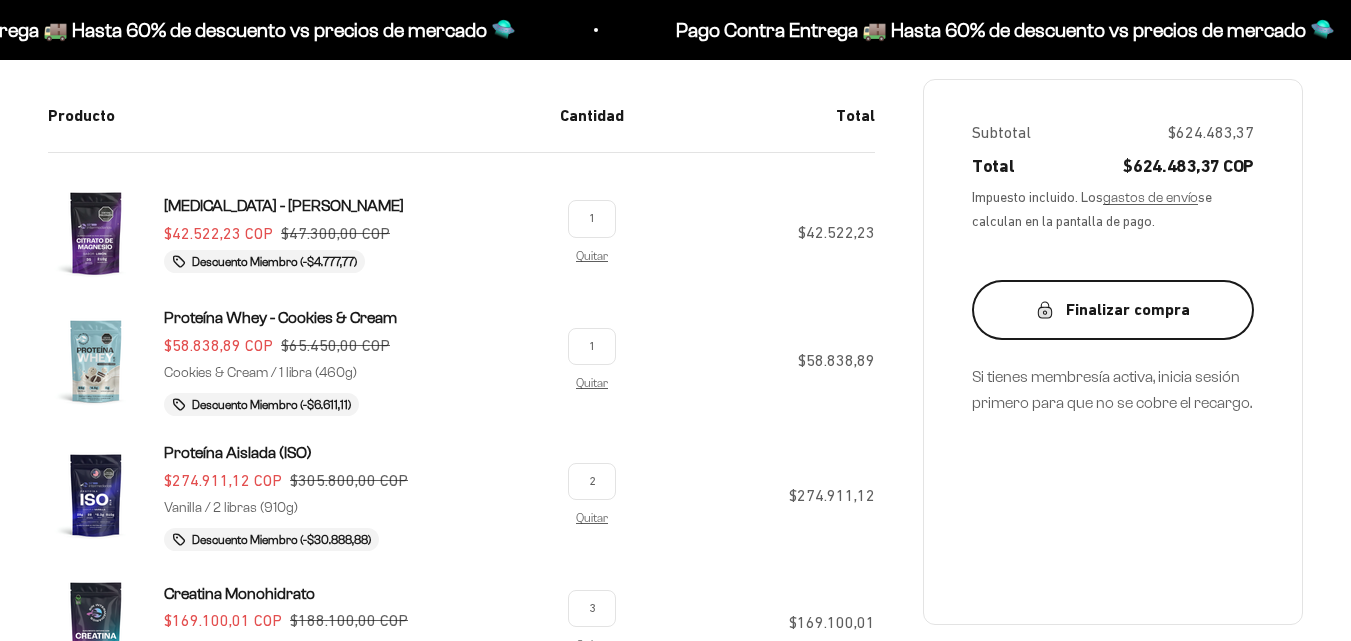 click on "Finalizar compra" at bounding box center (1113, 310) 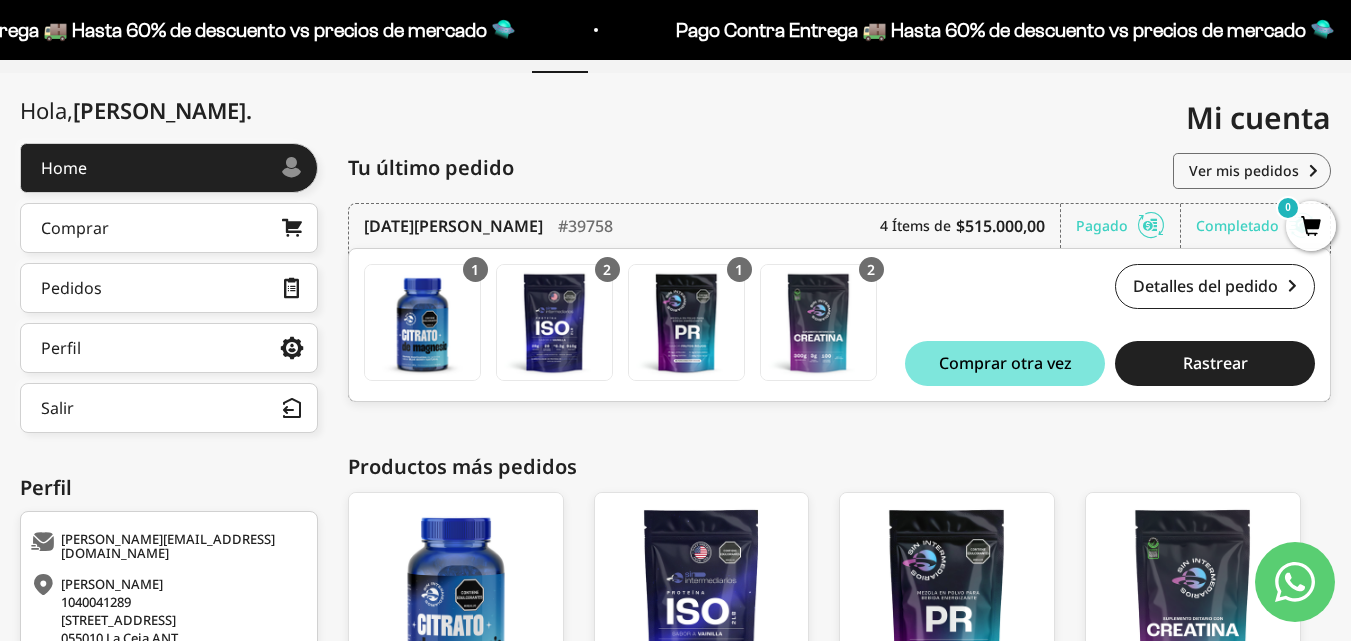 scroll, scrollTop: 0, scrollLeft: 0, axis: both 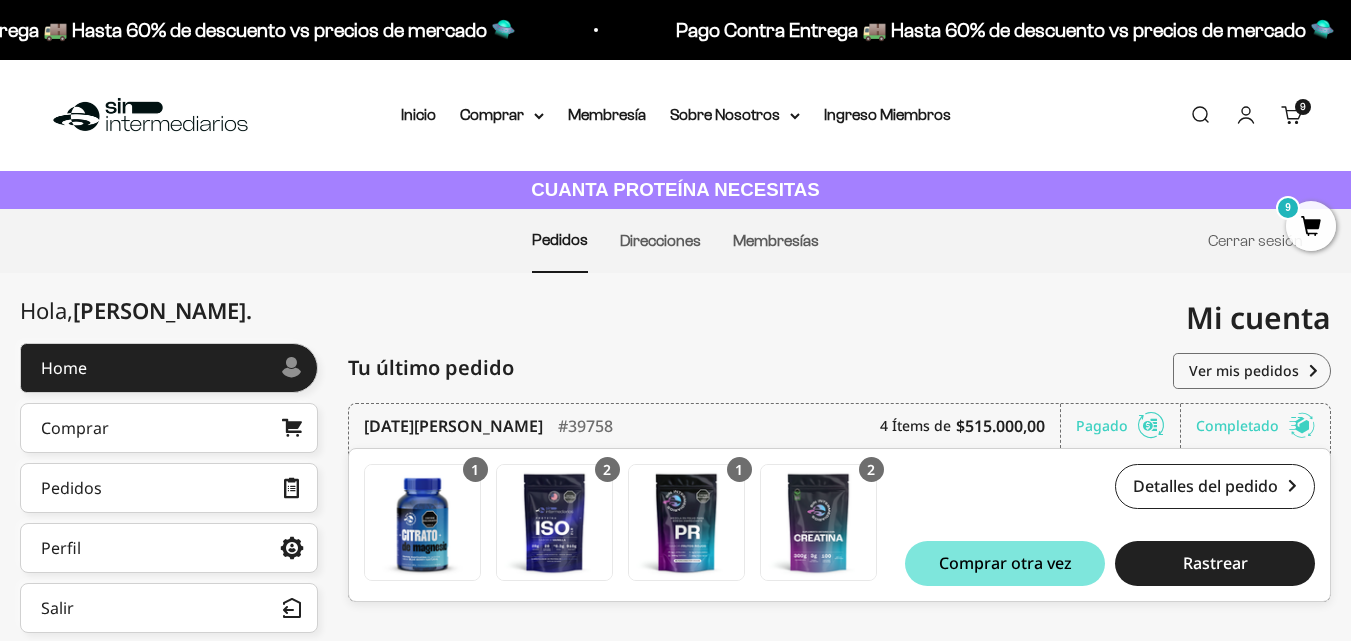 click on "Pedidos
Direcciones
Membresías
Cerrar sesión" at bounding box center (675, 241) 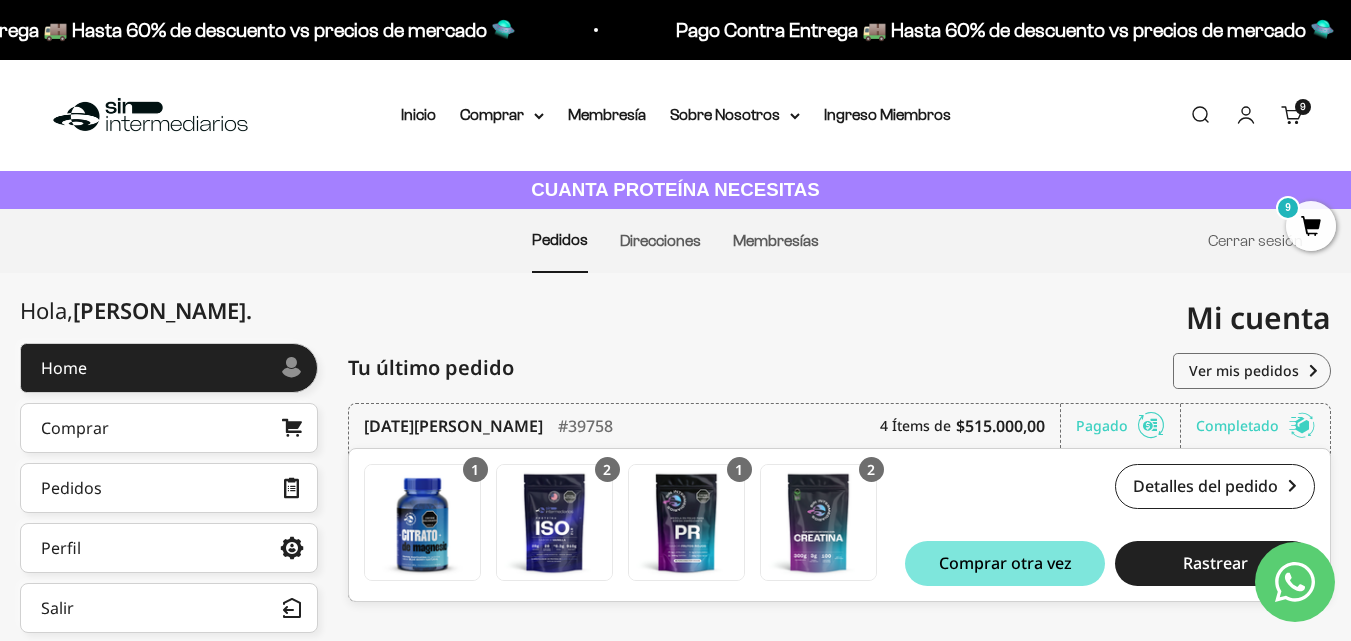 click on "9" at bounding box center [1311, 226] 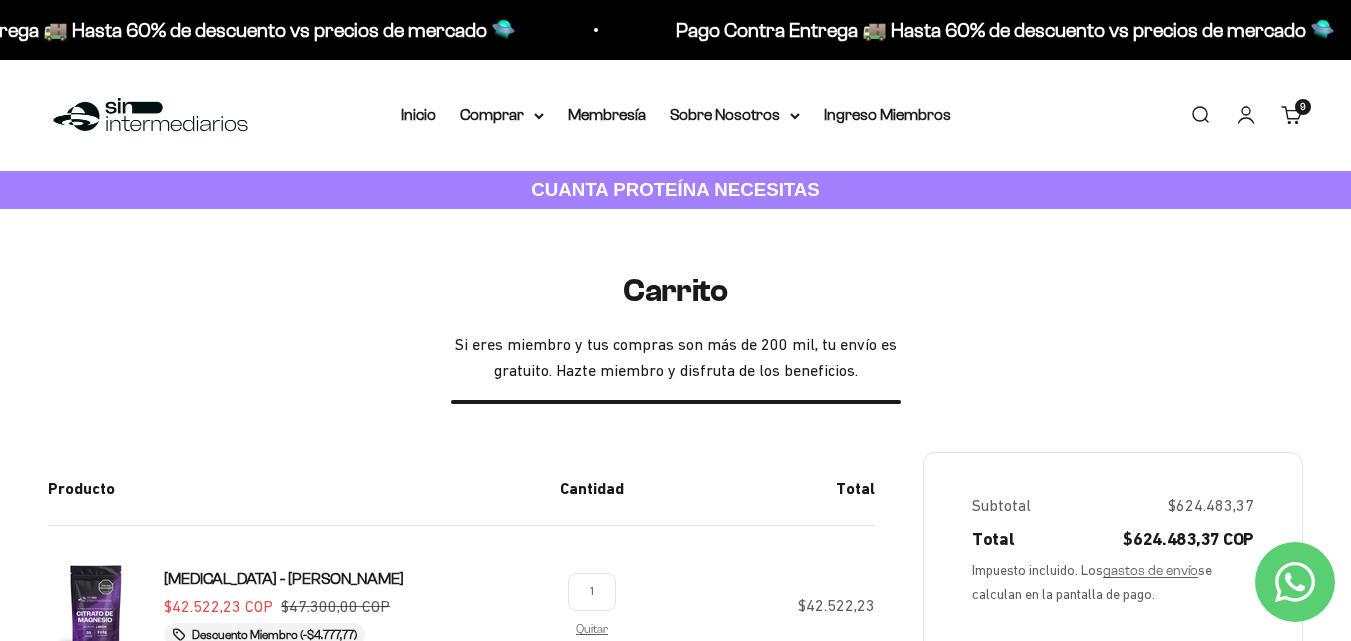 scroll, scrollTop: 300, scrollLeft: 0, axis: vertical 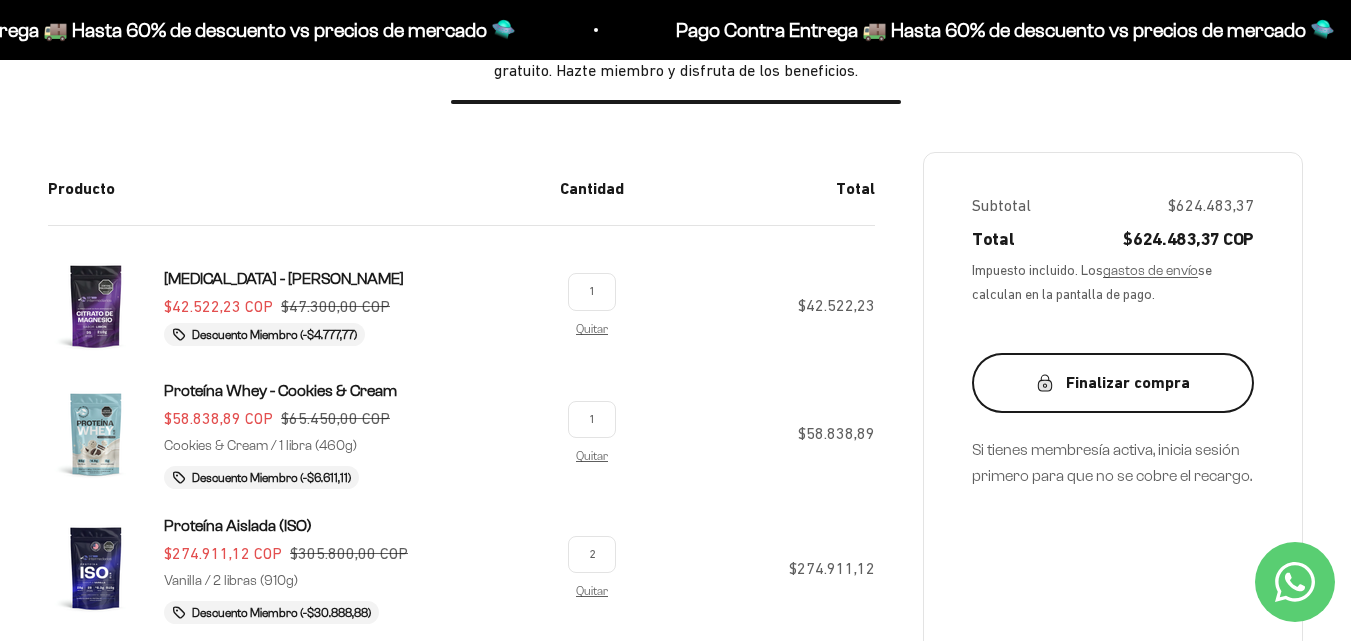 click on "Finalizar compra" at bounding box center (1113, 383) 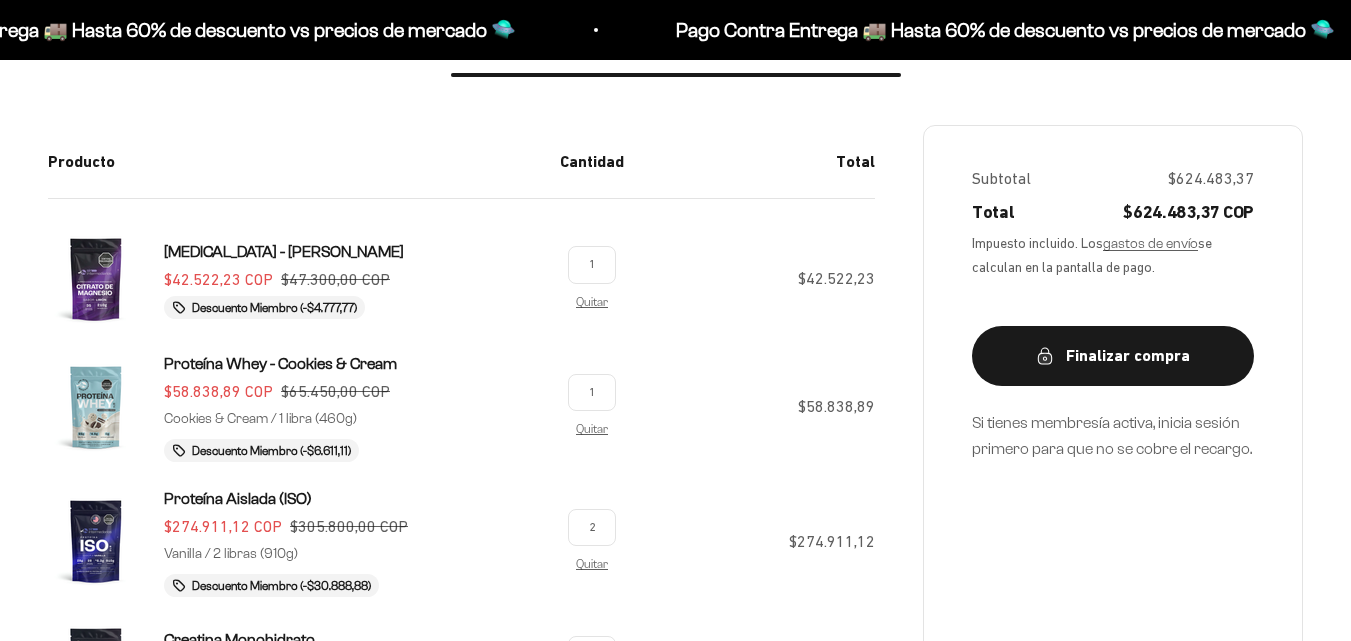 scroll, scrollTop: 300, scrollLeft: 0, axis: vertical 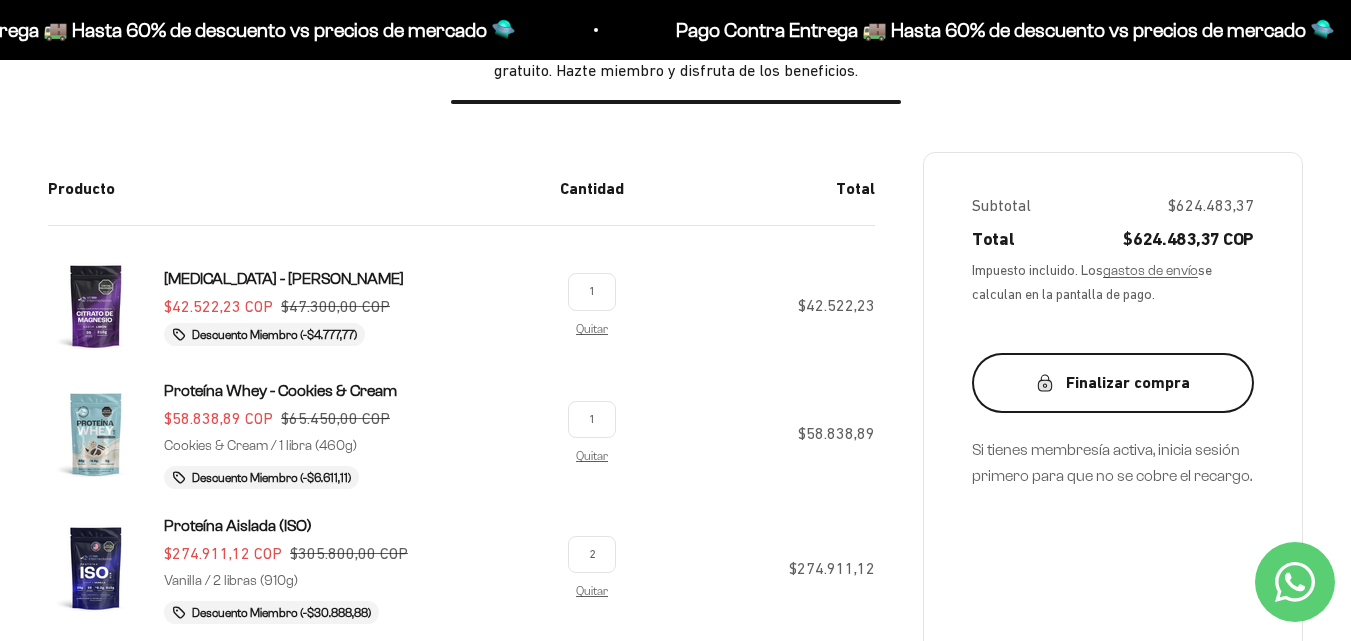click on "Finalizar compra" at bounding box center [1113, 383] 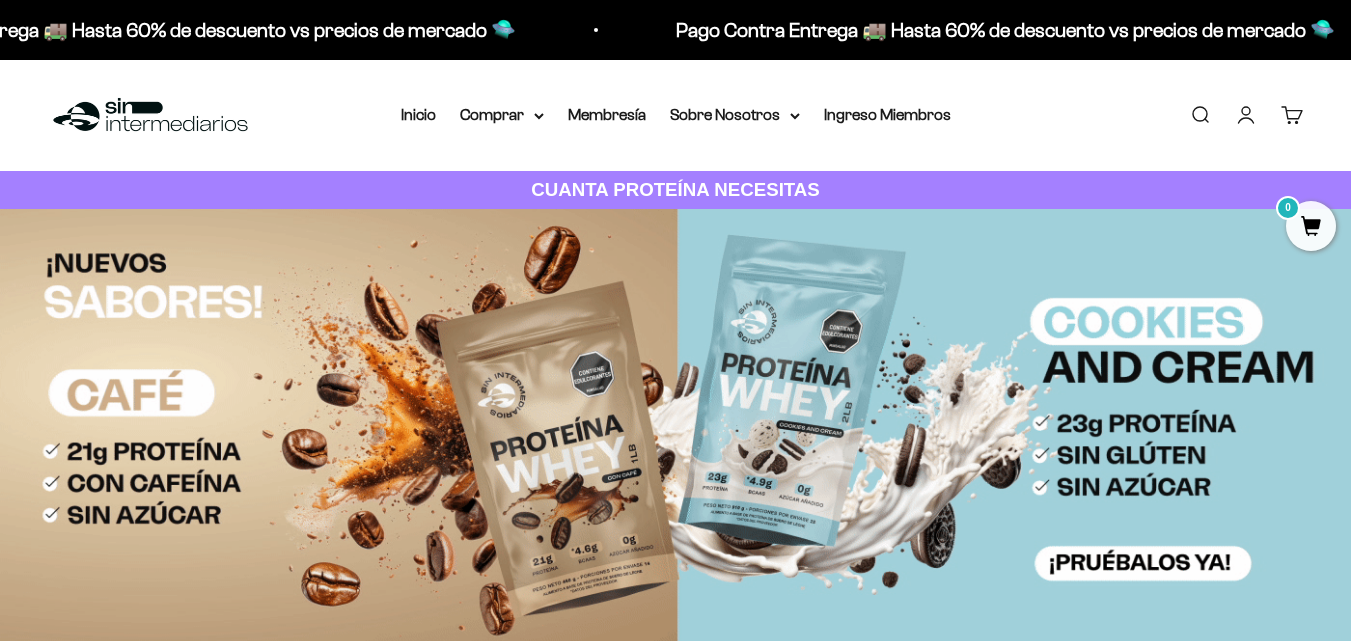 scroll, scrollTop: 0, scrollLeft: 0, axis: both 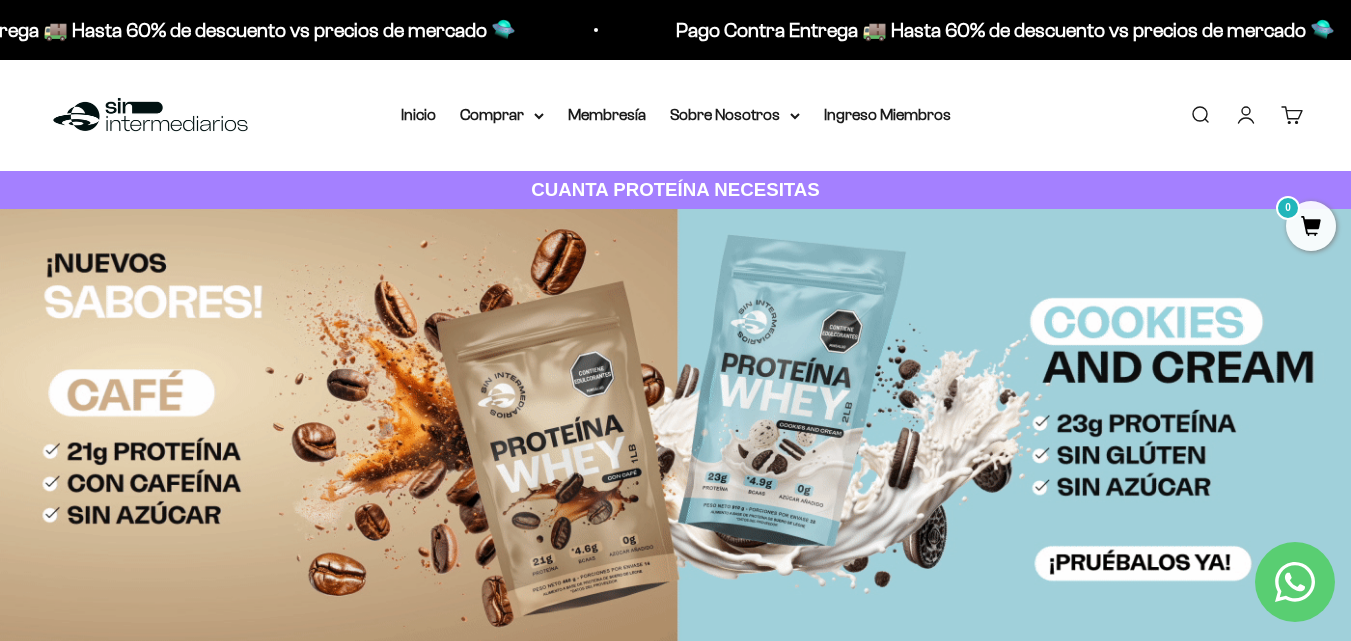 click on "0" at bounding box center (1311, 226) 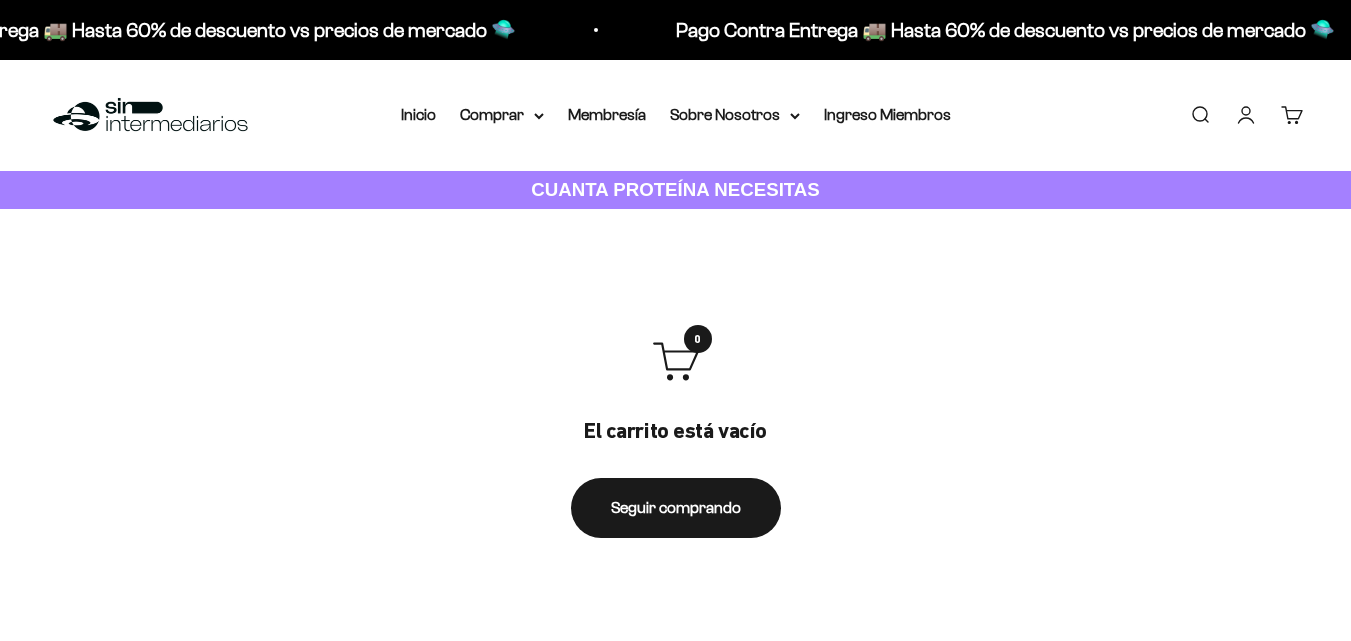 scroll, scrollTop: 0, scrollLeft: 0, axis: both 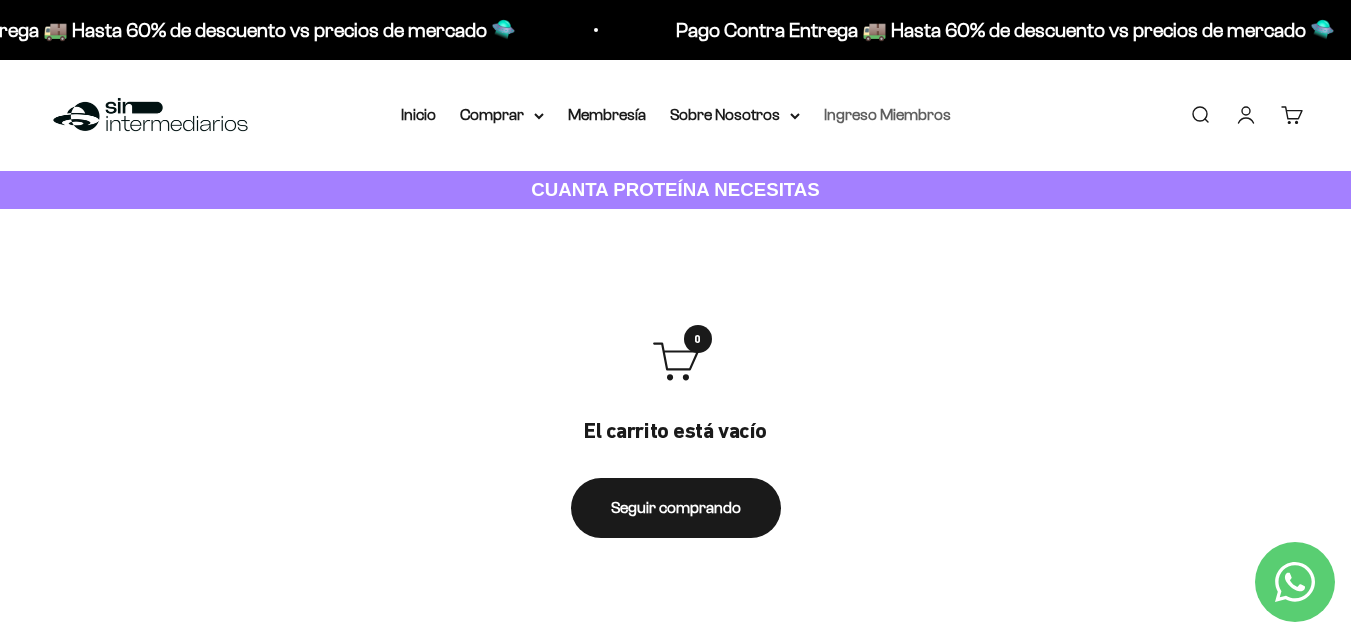 click on "Ingreso Miembros" at bounding box center [887, 114] 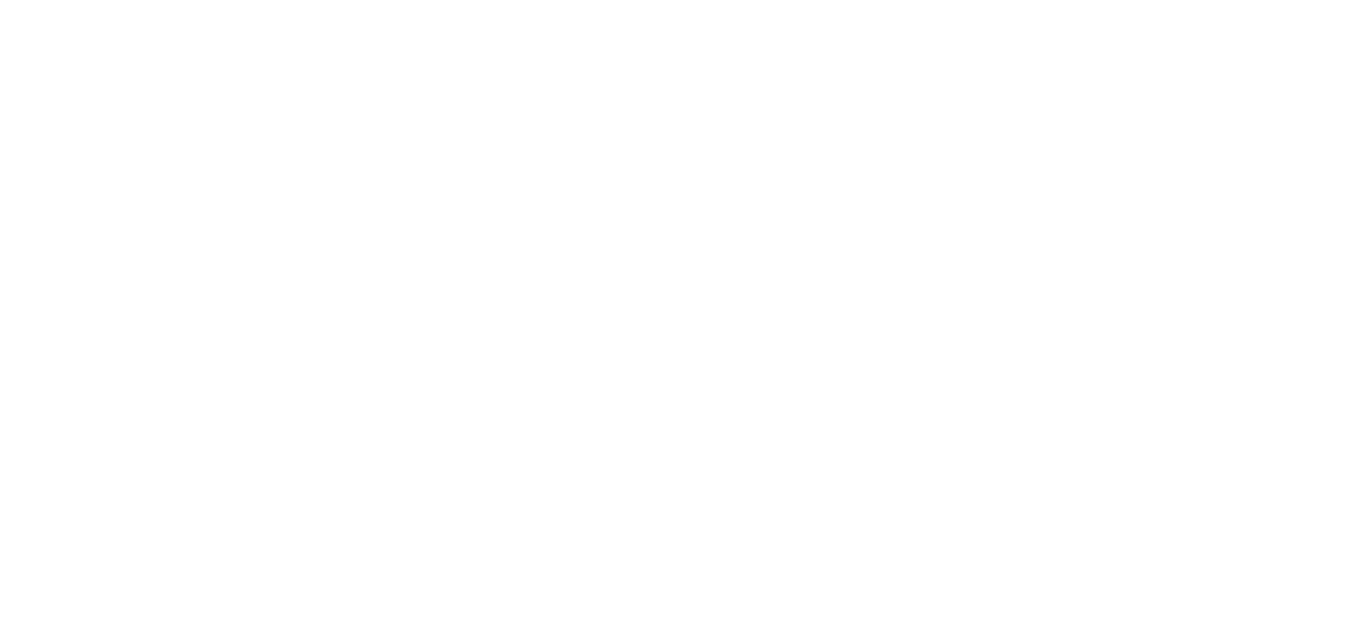 scroll, scrollTop: 0, scrollLeft: 0, axis: both 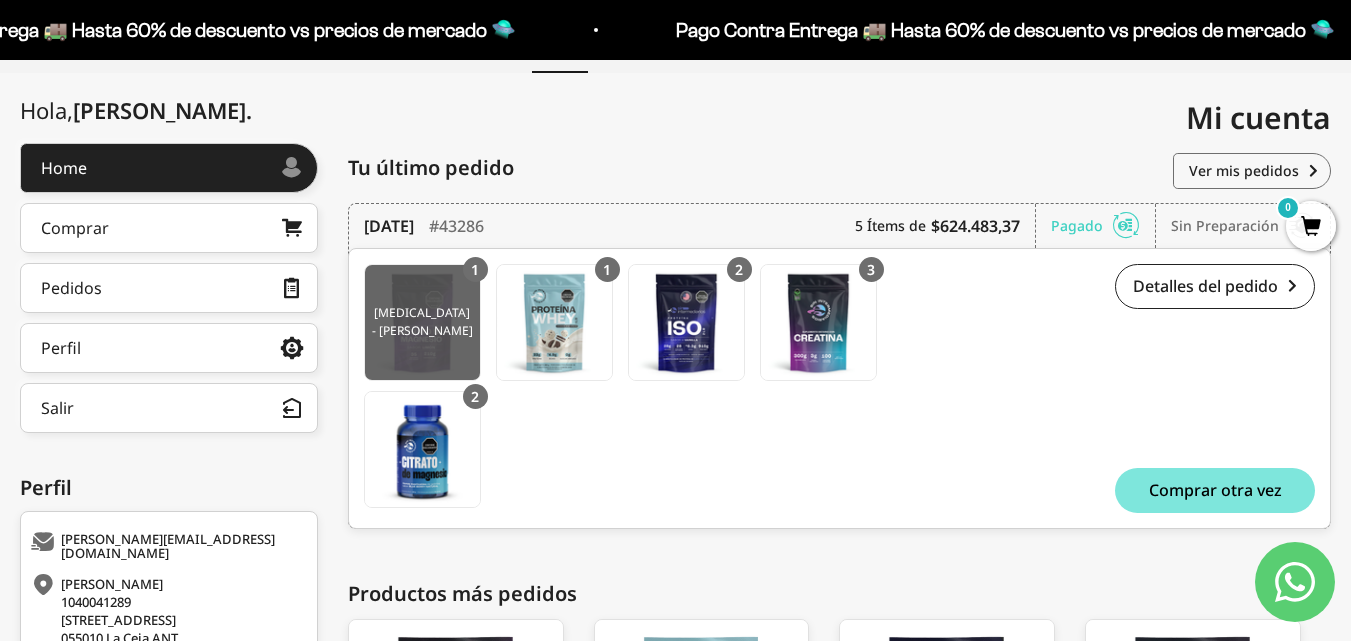 click at bounding box center (422, 322) 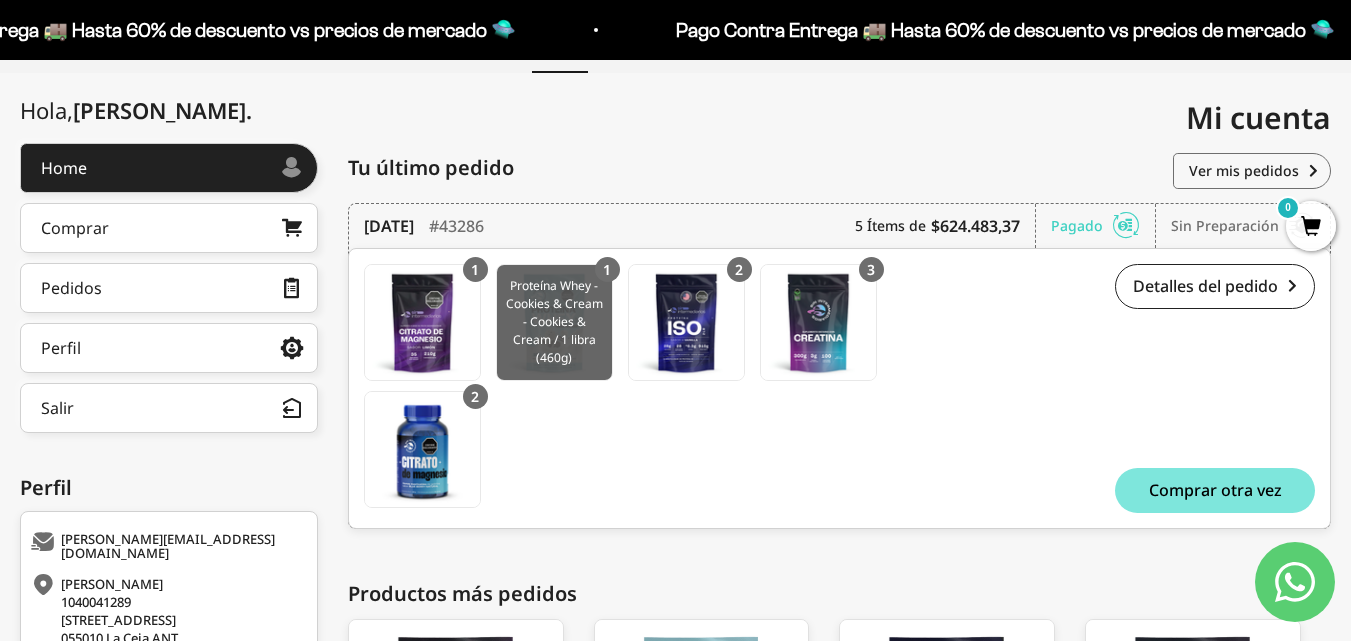 click at bounding box center [554, 322] 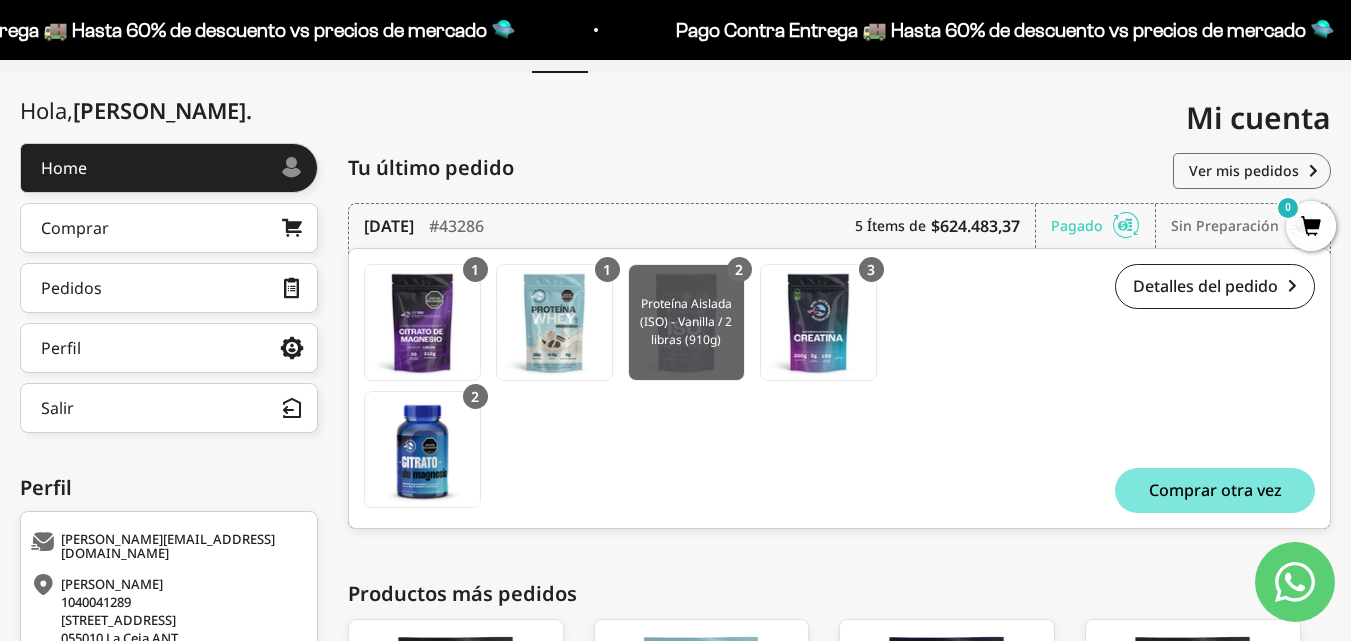 click at bounding box center (686, 322) 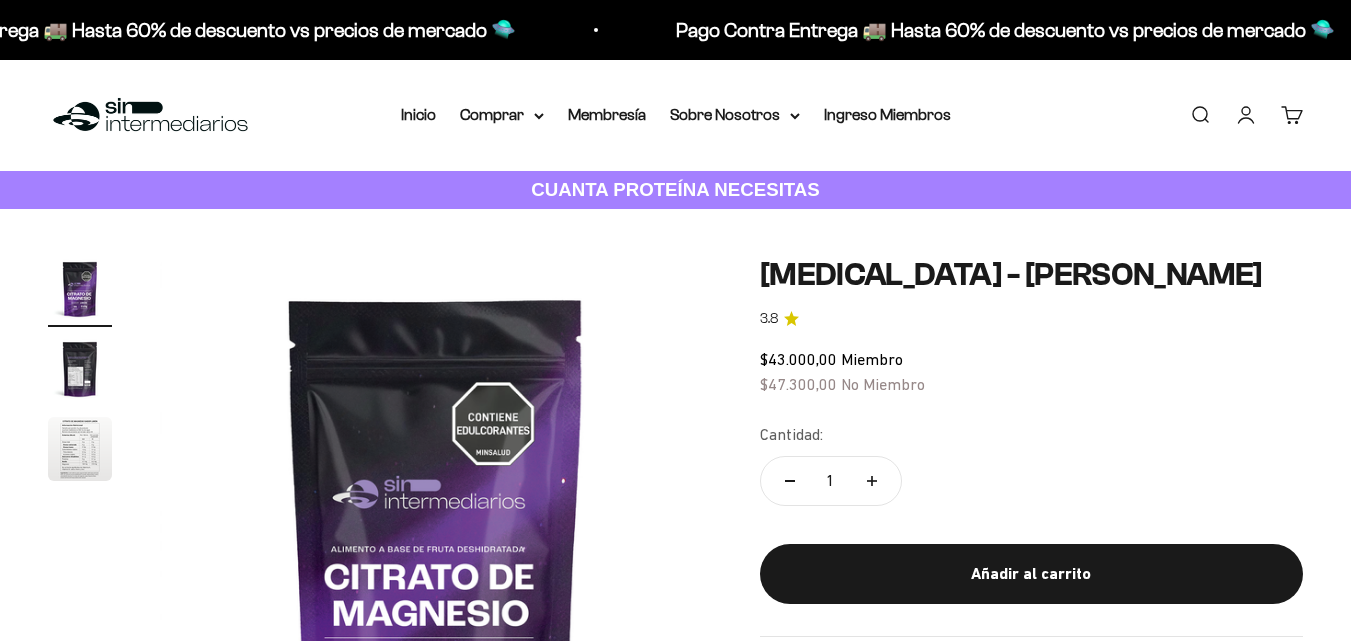 scroll, scrollTop: 0, scrollLeft: 0, axis: both 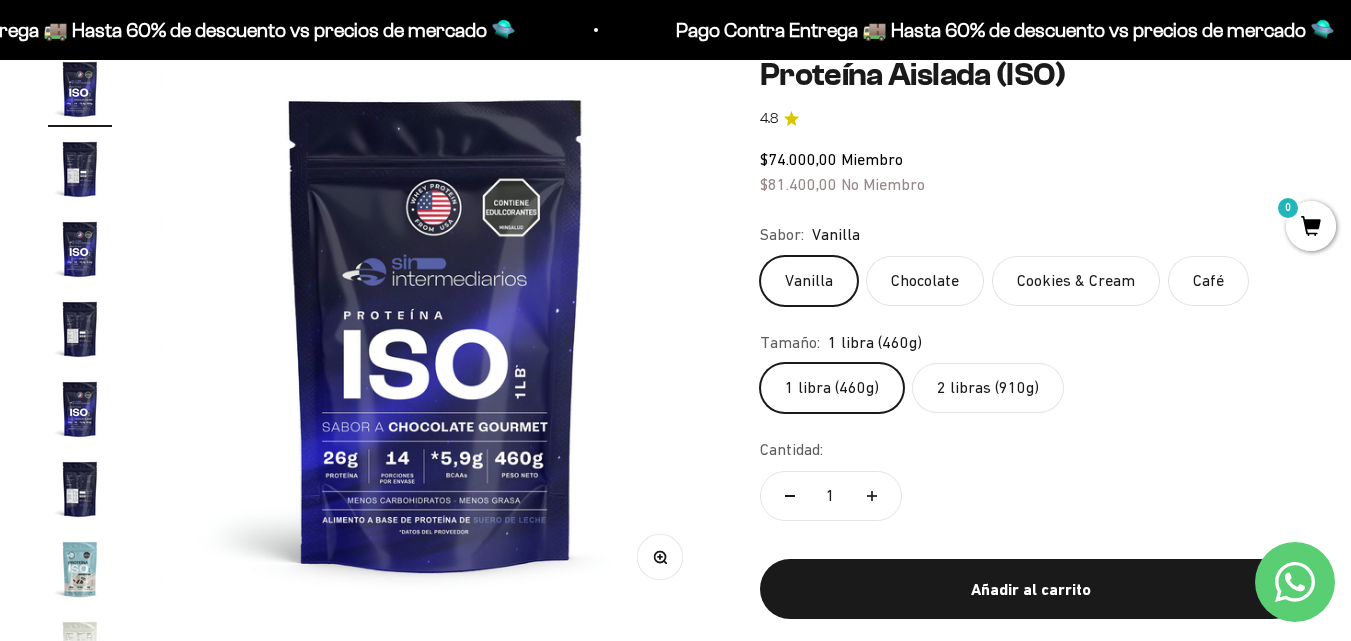 click on "2 libras (910g)" 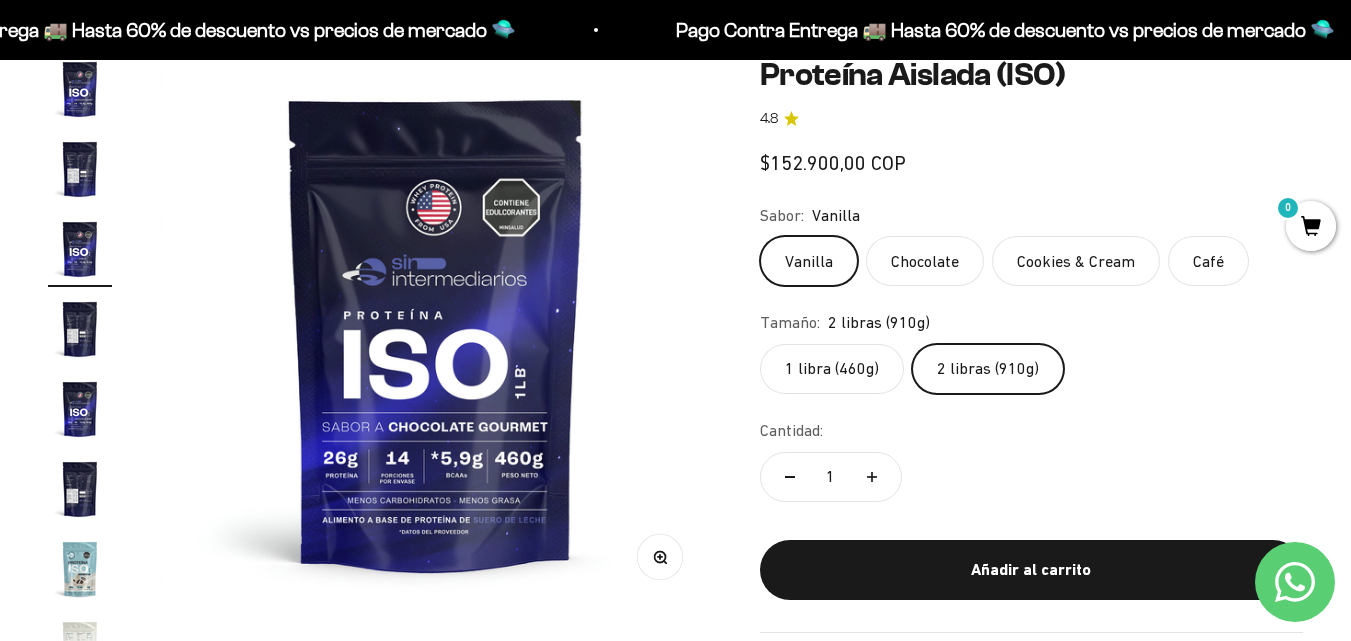 scroll, scrollTop: 0, scrollLeft: 1128, axis: horizontal 